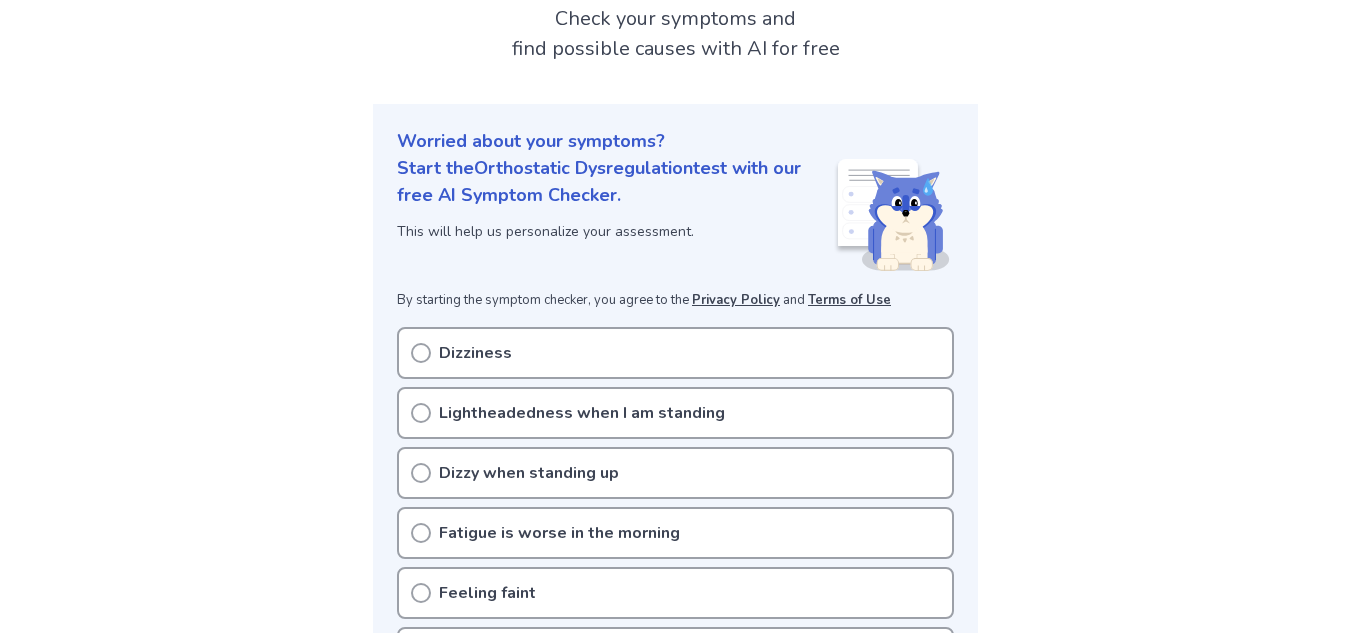 scroll, scrollTop: 0, scrollLeft: 0, axis: both 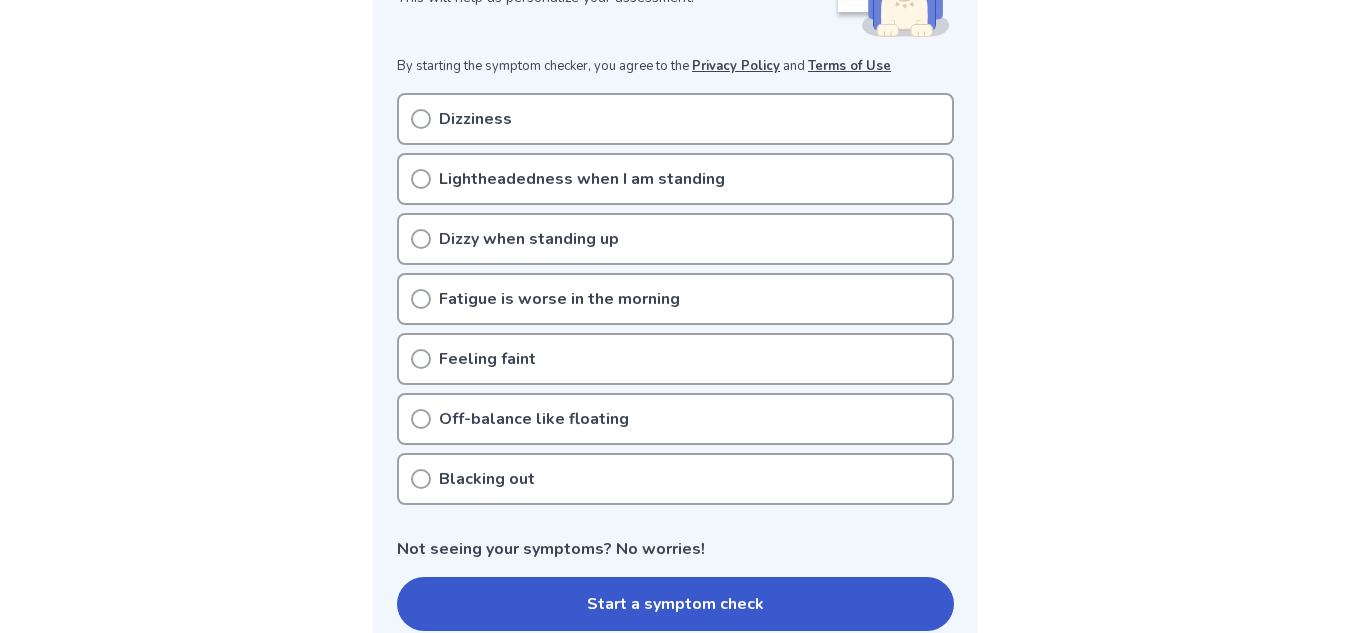 click on "Dizziness" at bounding box center [675, 119] 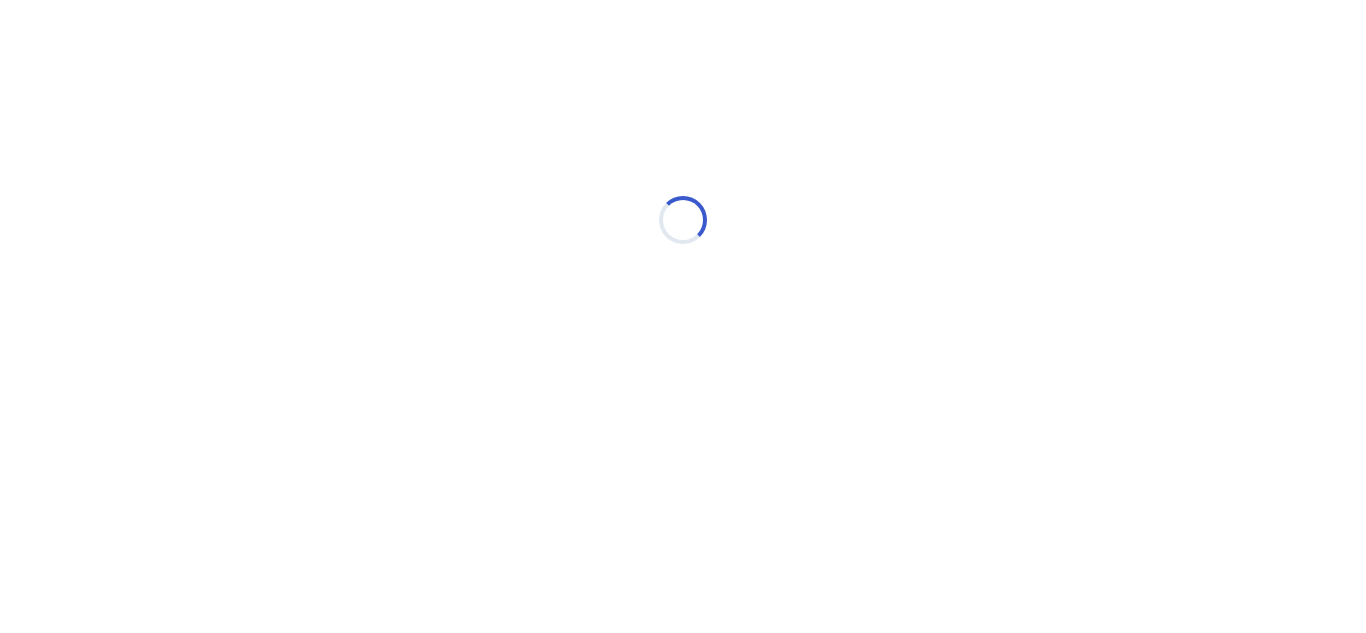 scroll, scrollTop: 0, scrollLeft: 0, axis: both 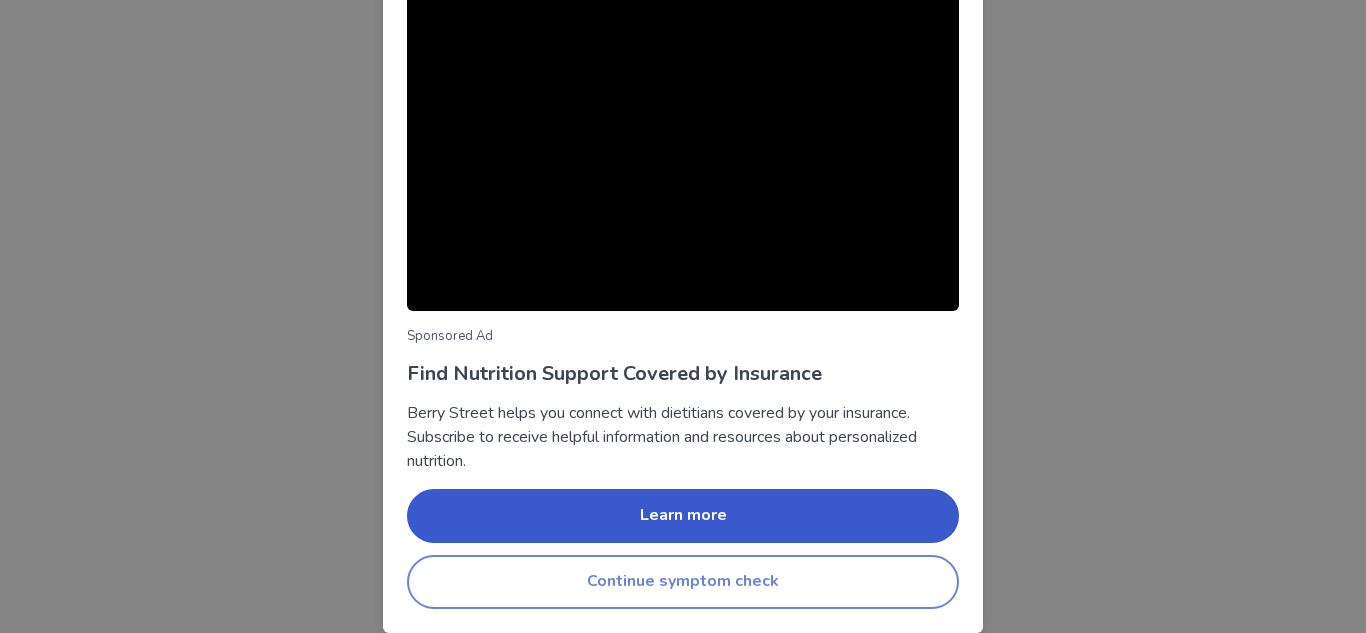 click on "Continue symptom check" at bounding box center [683, 582] 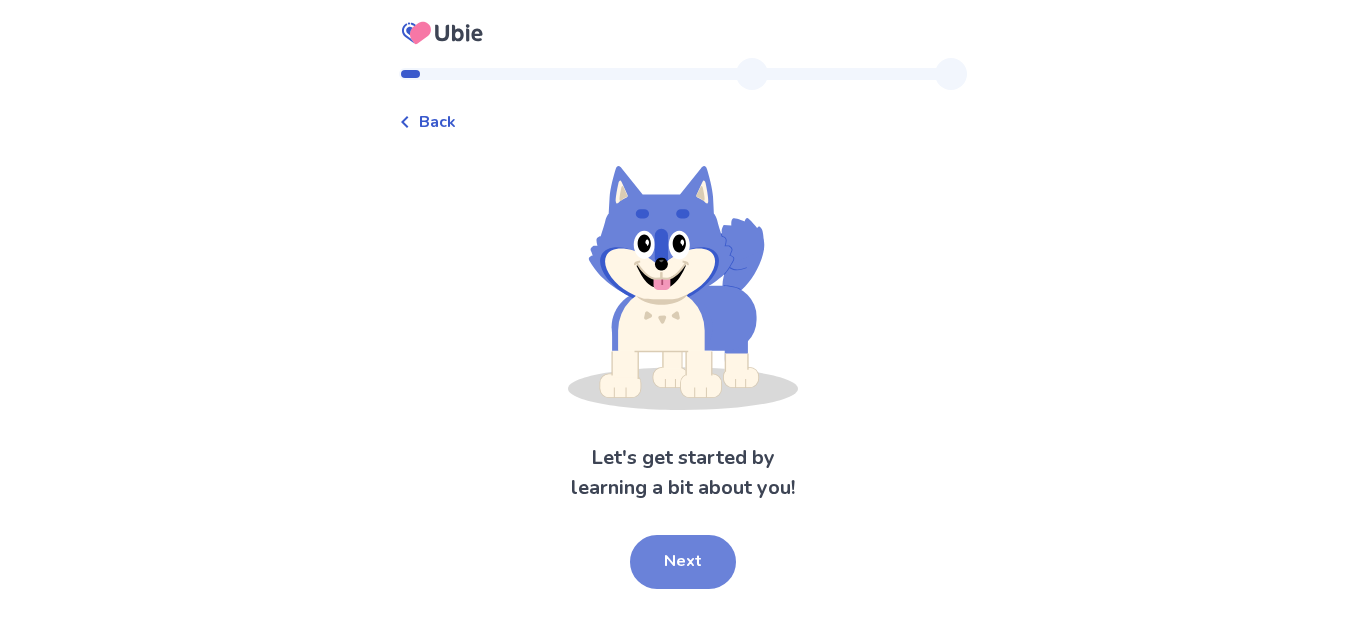 click on "Next" at bounding box center (683, 562) 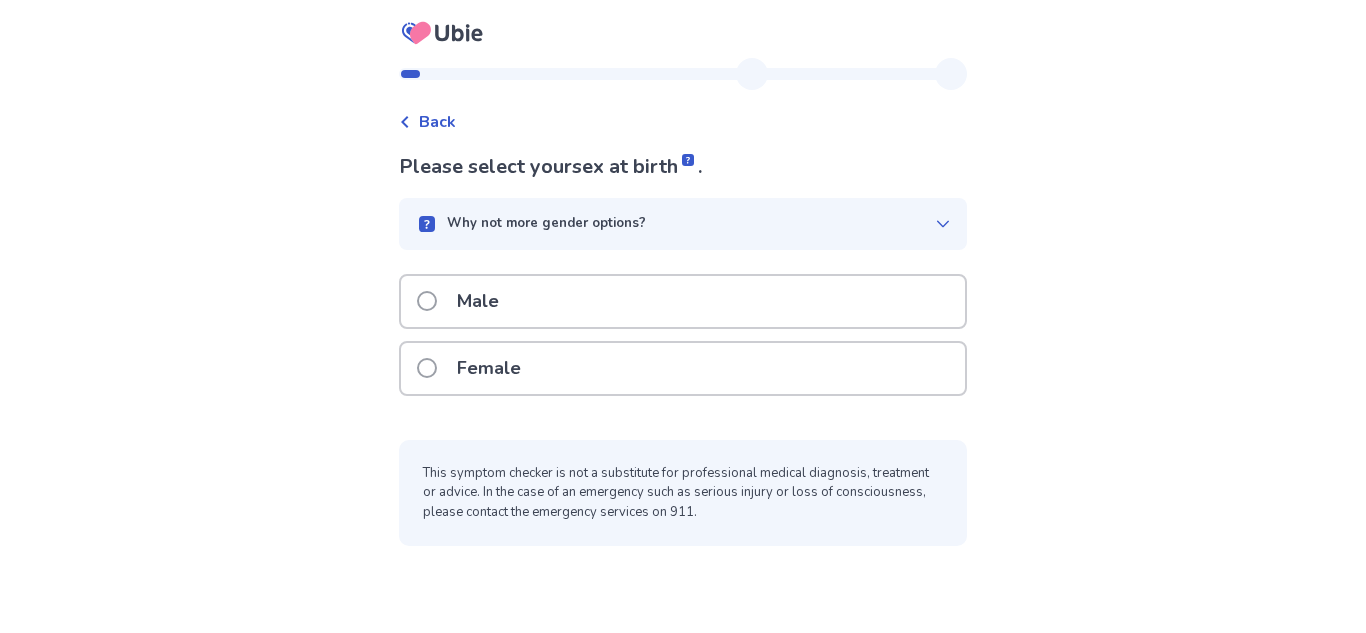 click 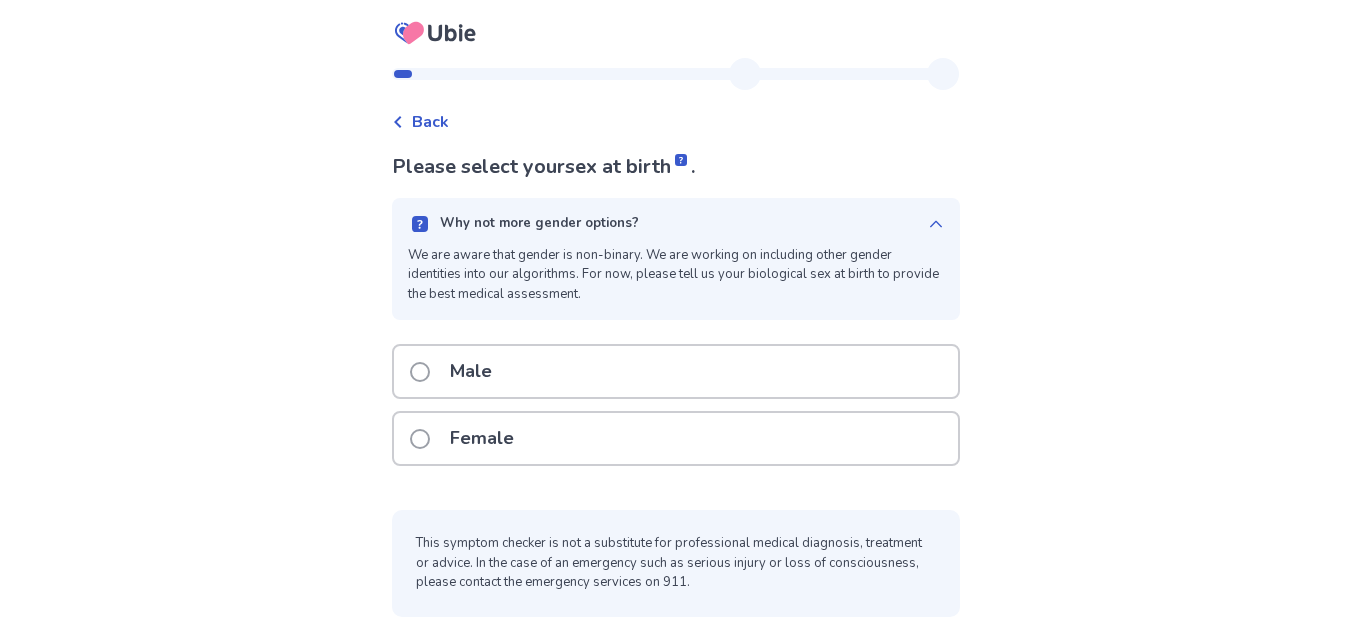 click 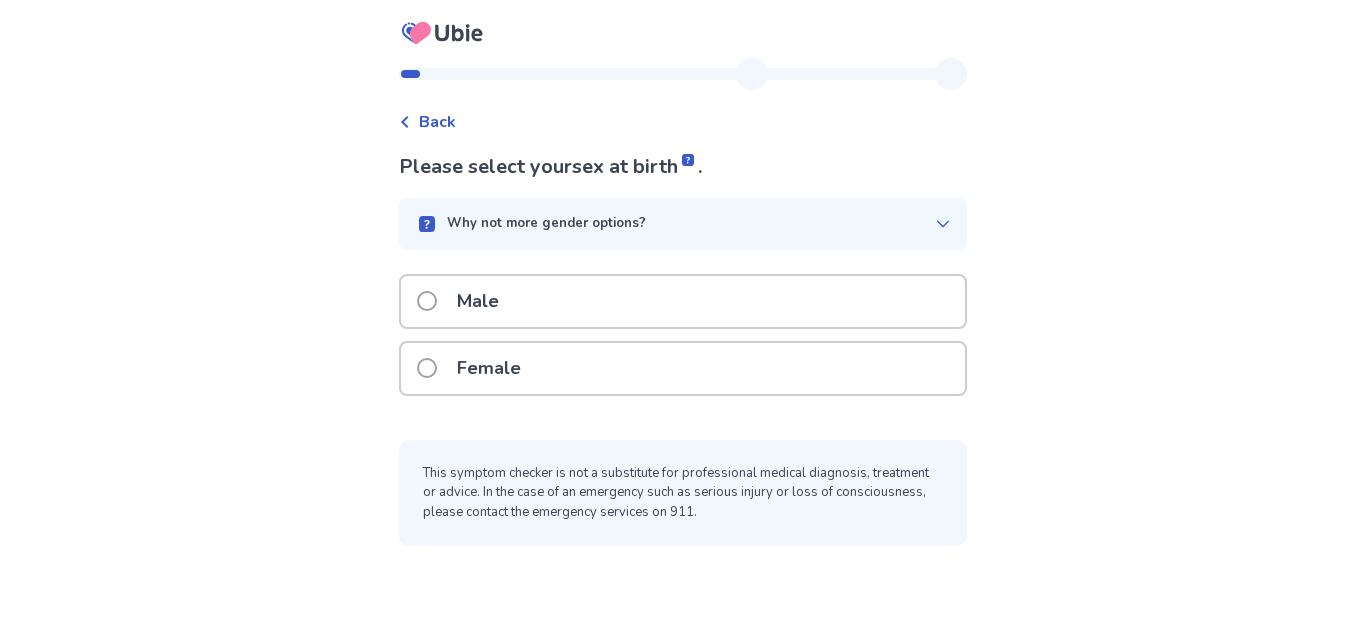 click on "Female" at bounding box center (683, 368) 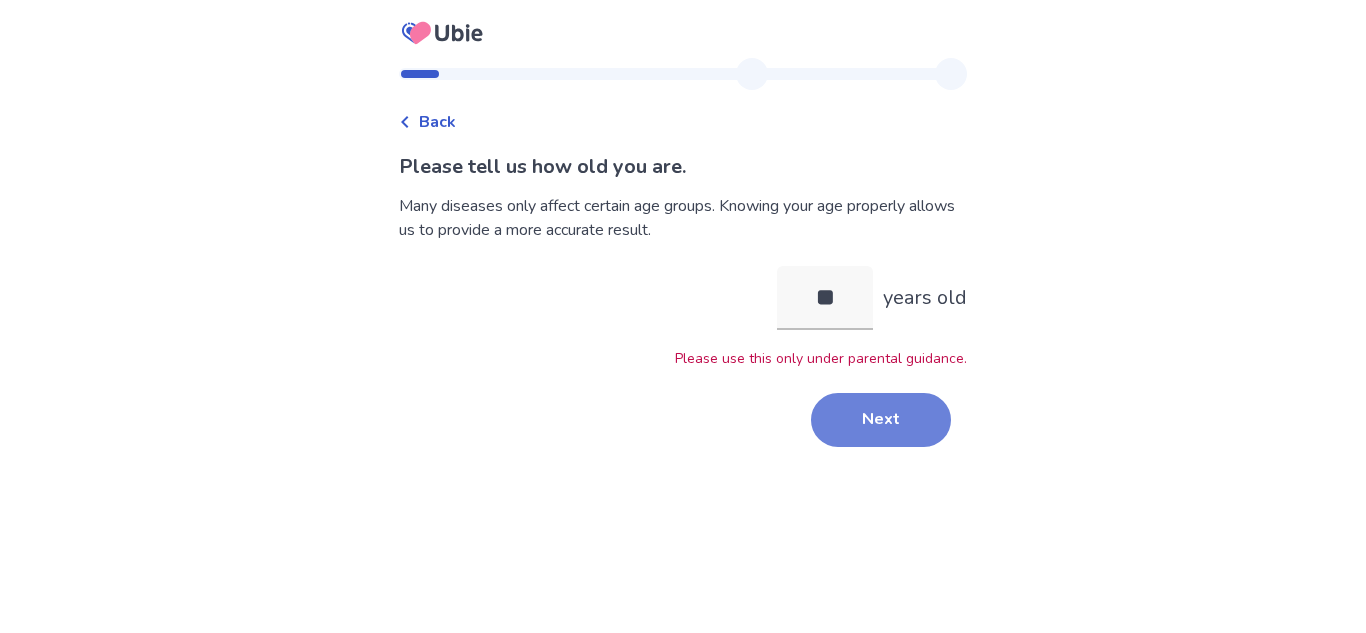 type on "**" 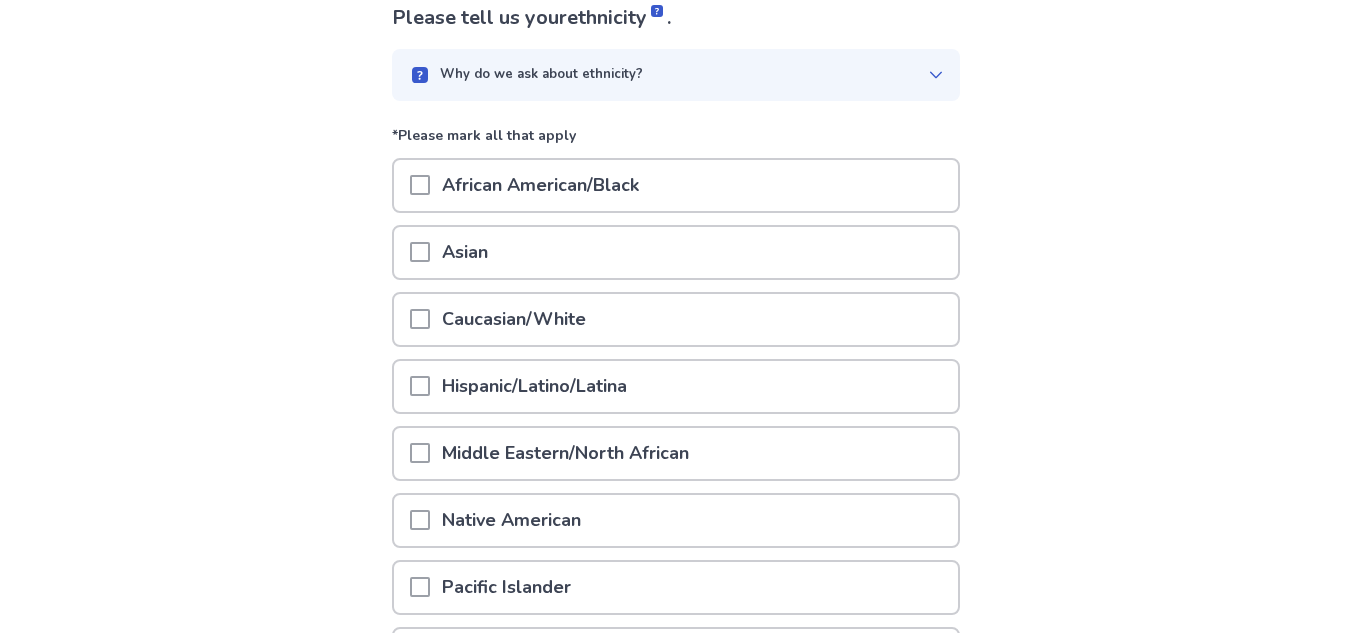 scroll, scrollTop: 150, scrollLeft: 0, axis: vertical 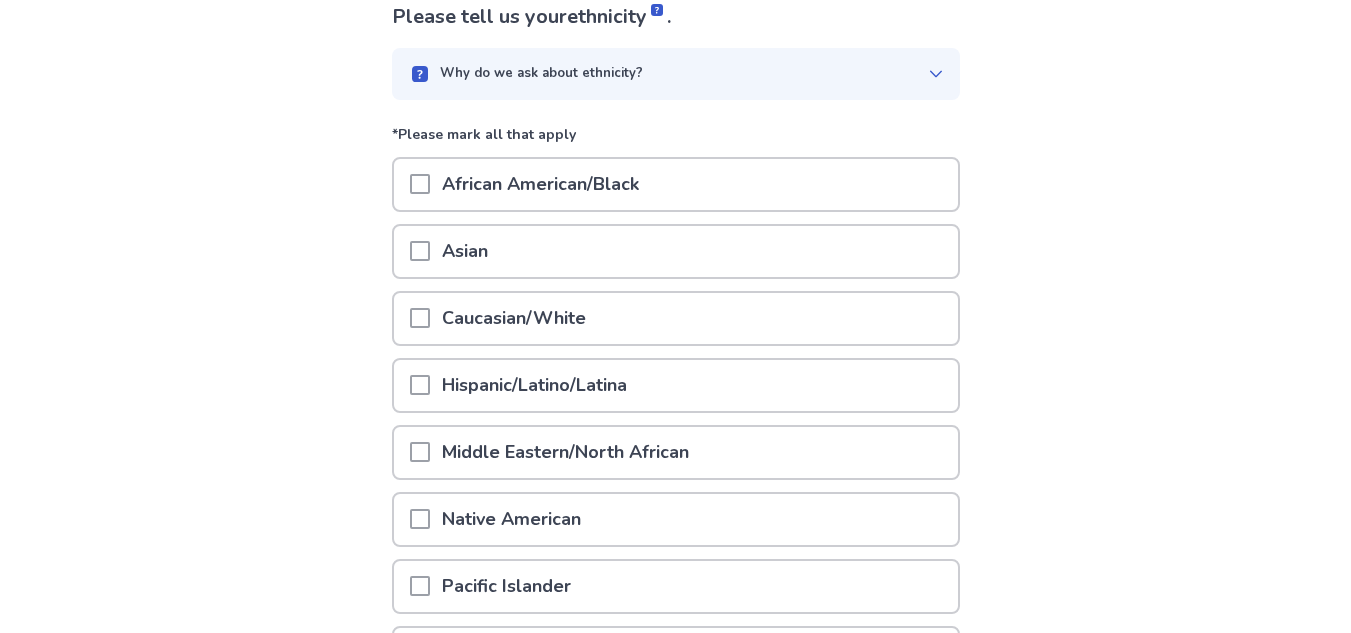 click on "African American/Black" at bounding box center (540, 184) 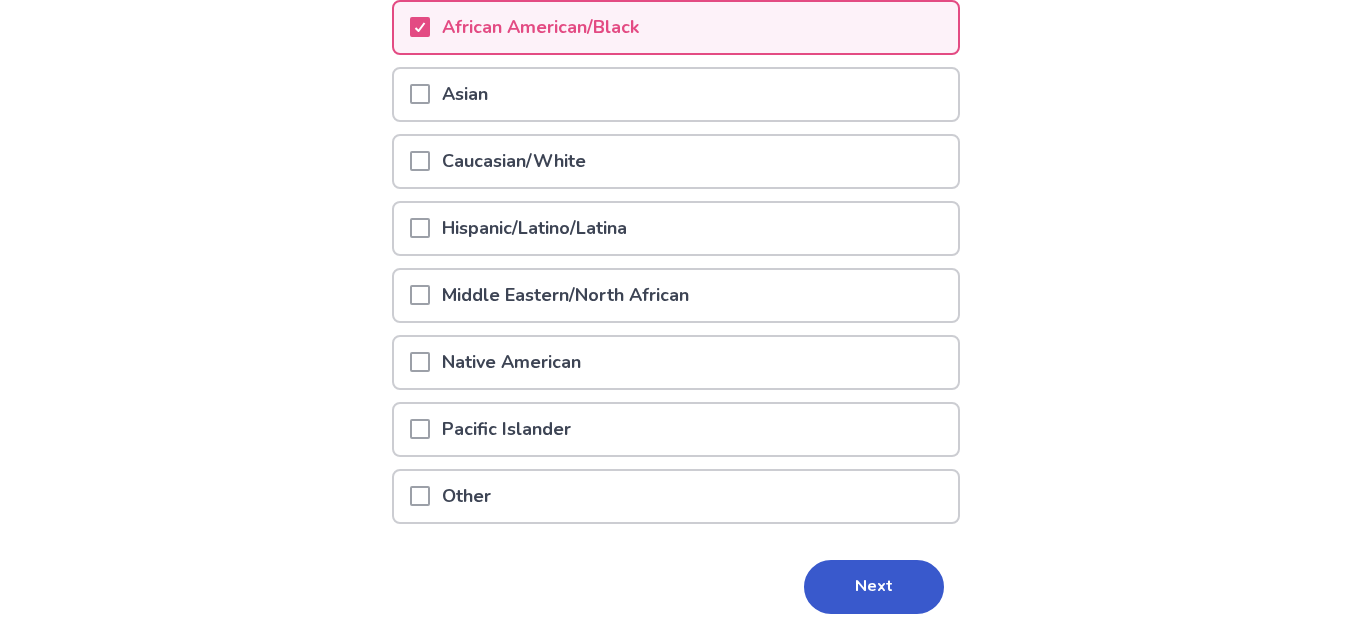 scroll, scrollTop: 310, scrollLeft: 0, axis: vertical 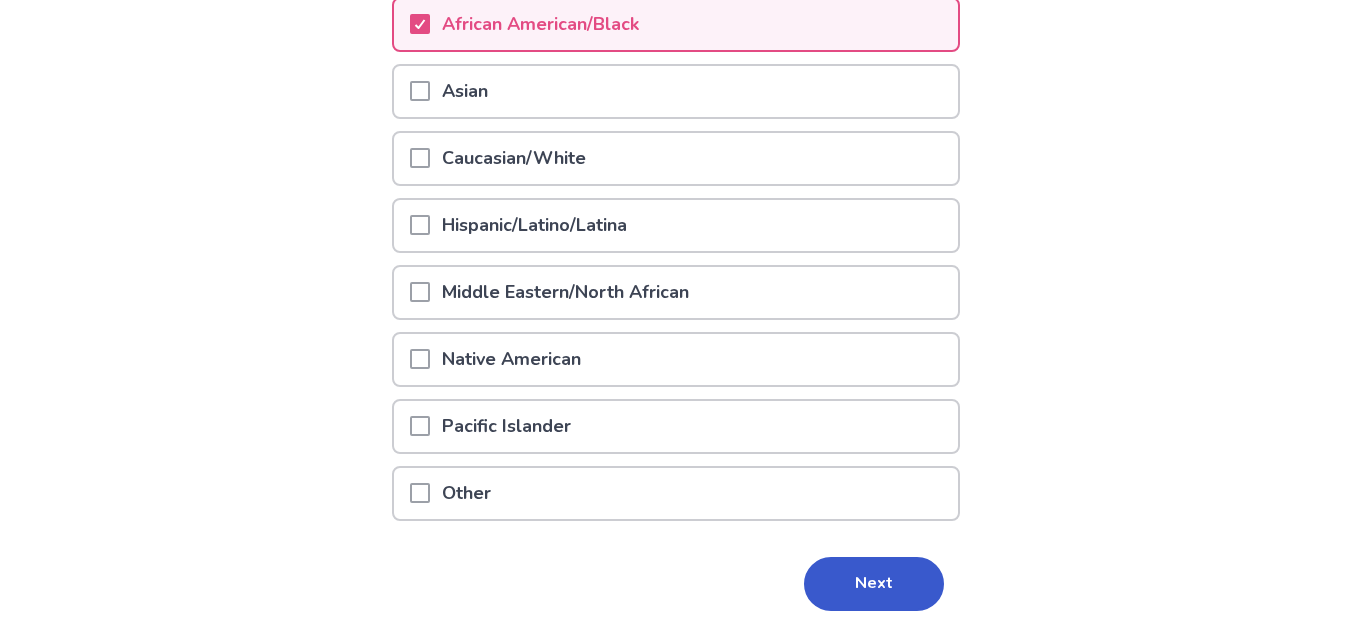 click on "Native American" at bounding box center (511, 359) 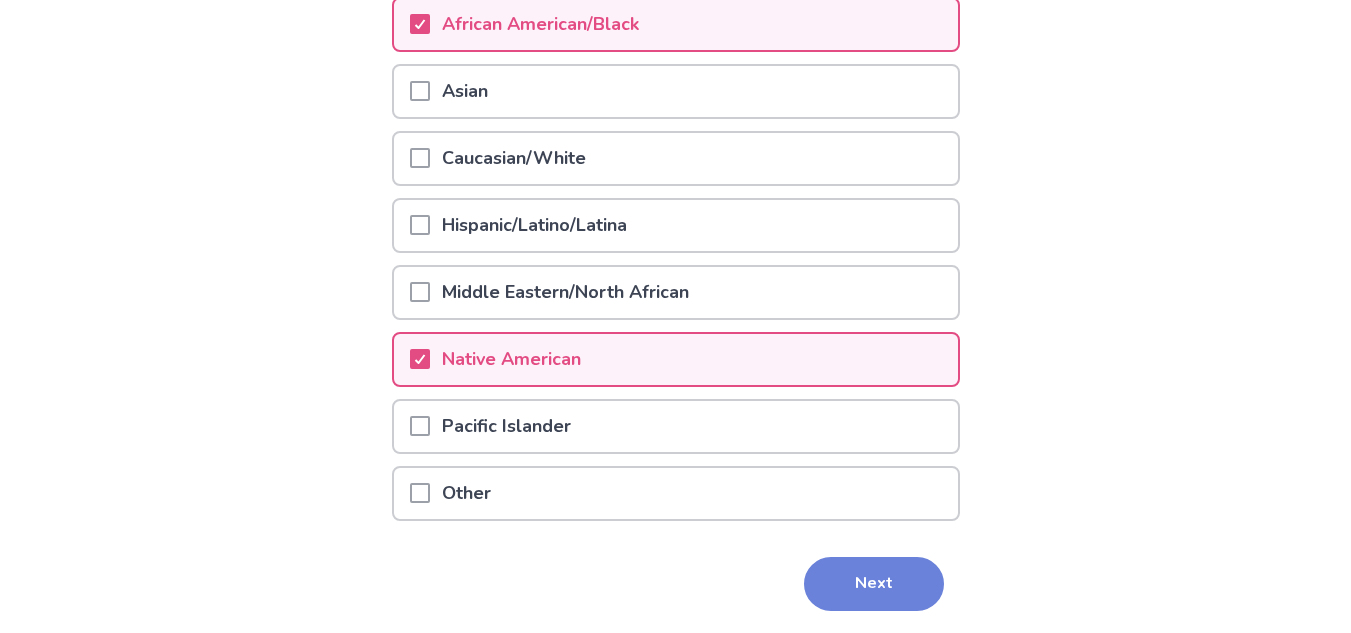 click on "Next" at bounding box center [874, 584] 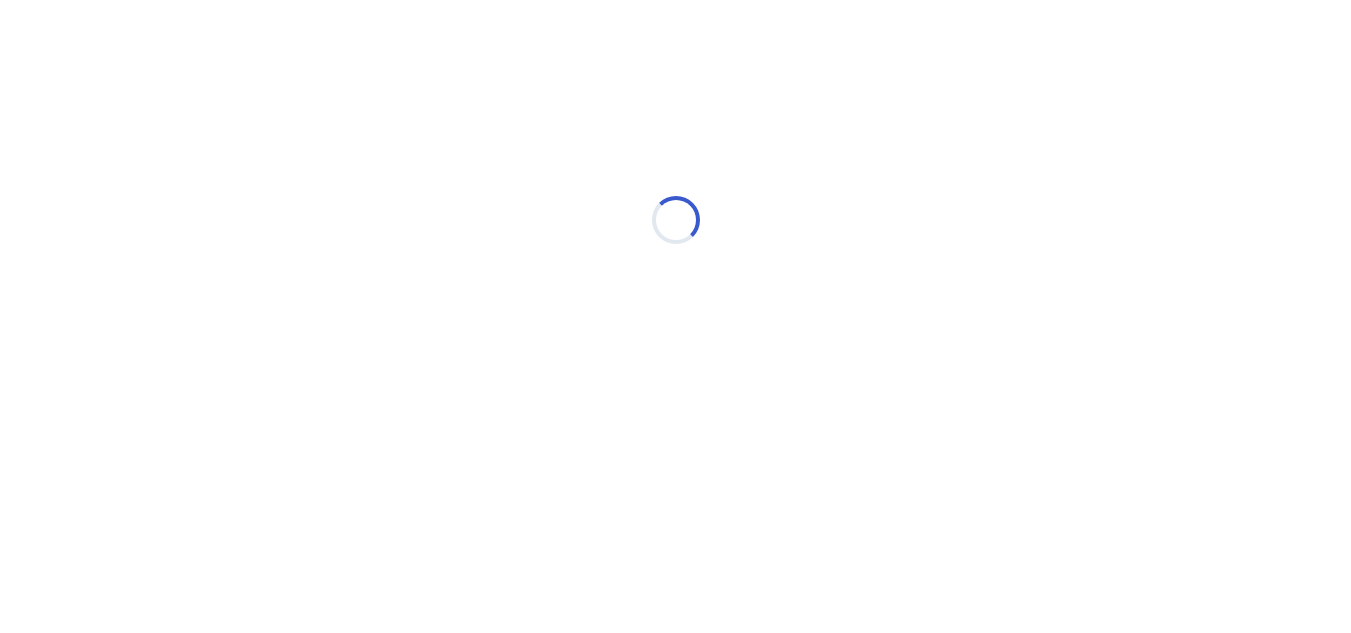 scroll, scrollTop: 0, scrollLeft: 0, axis: both 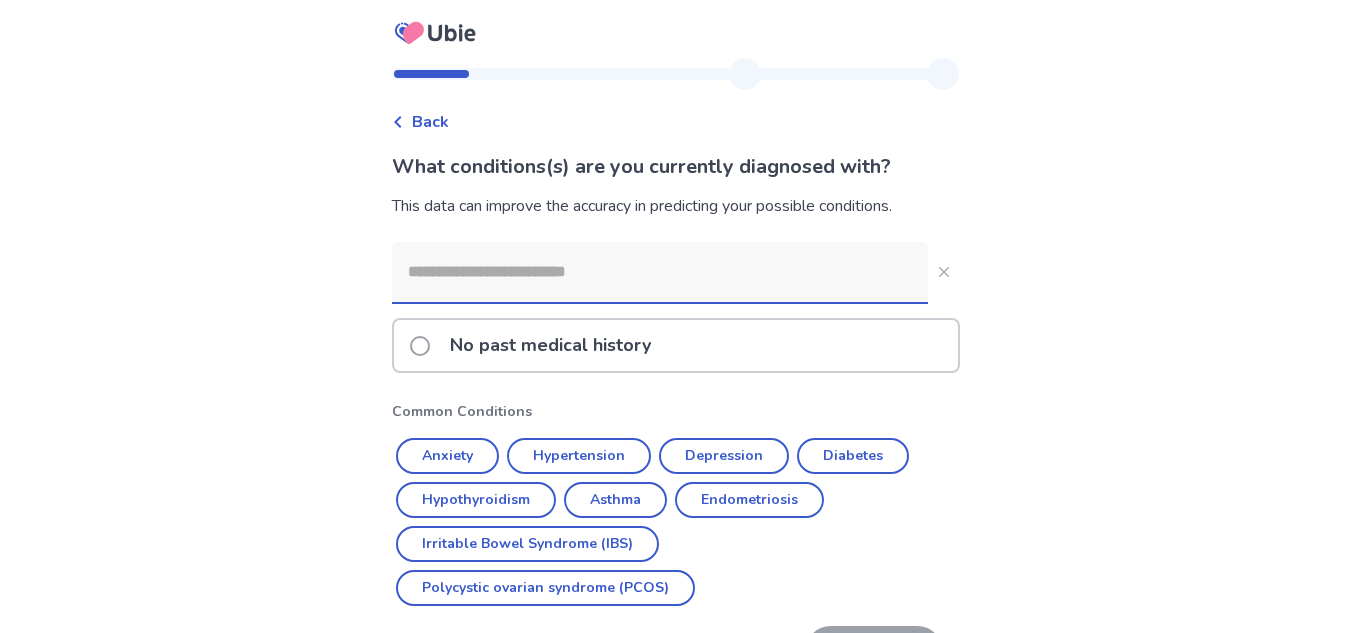 click at bounding box center [660, 272] 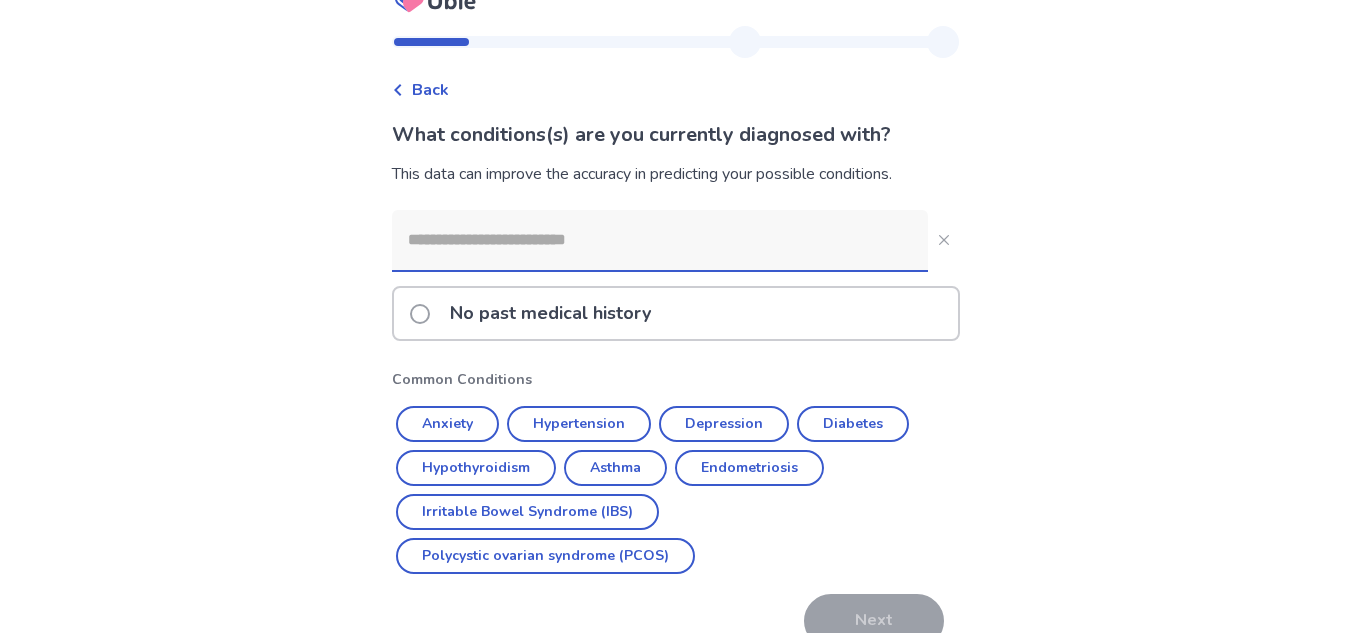 scroll, scrollTop: 38, scrollLeft: 0, axis: vertical 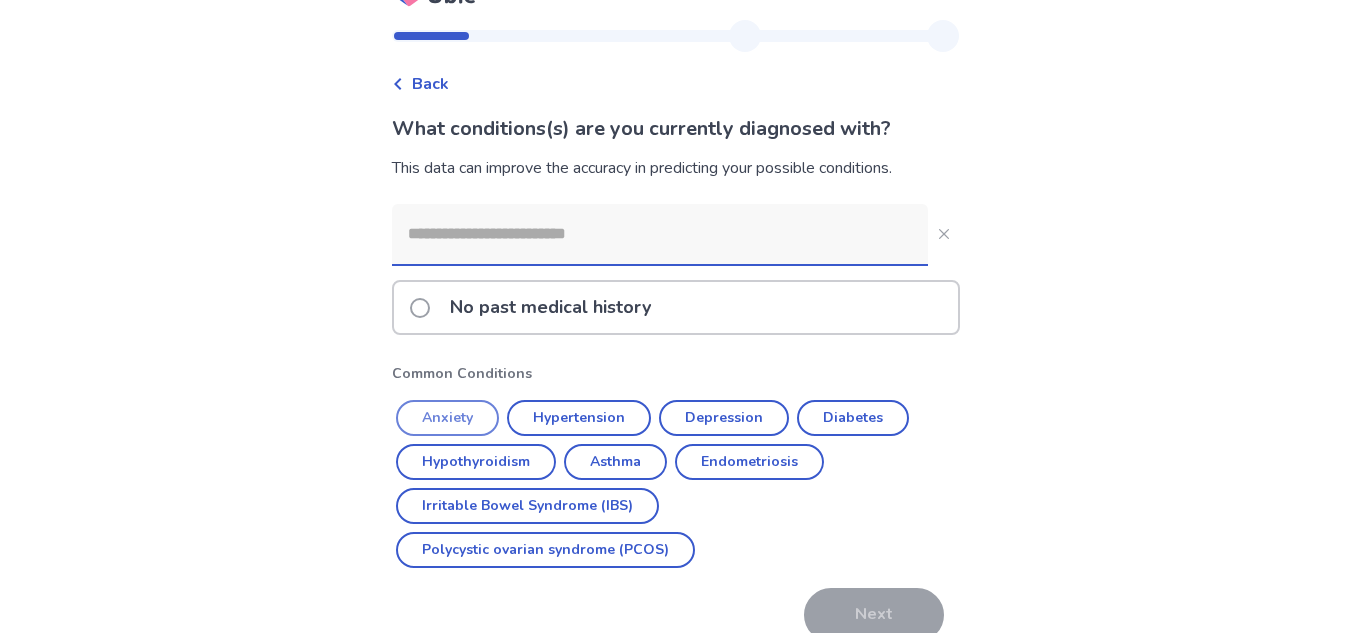 click on "Anxiety" at bounding box center (447, 418) 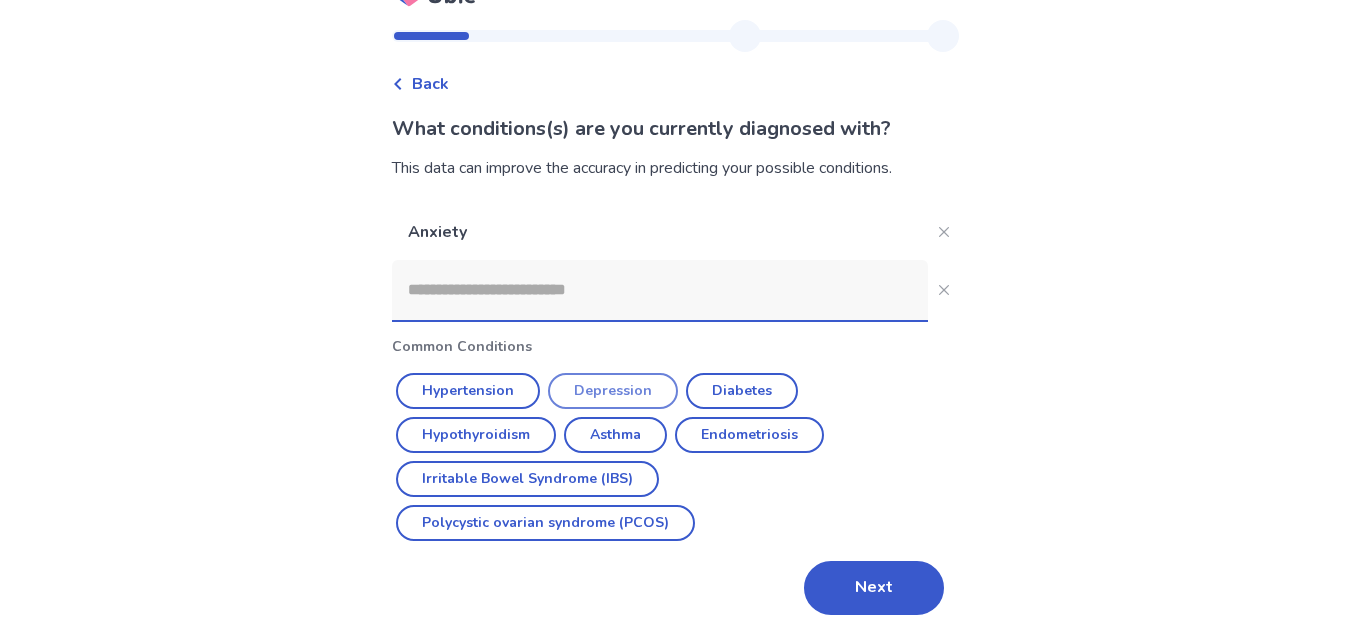 click on "Depression" at bounding box center (613, 391) 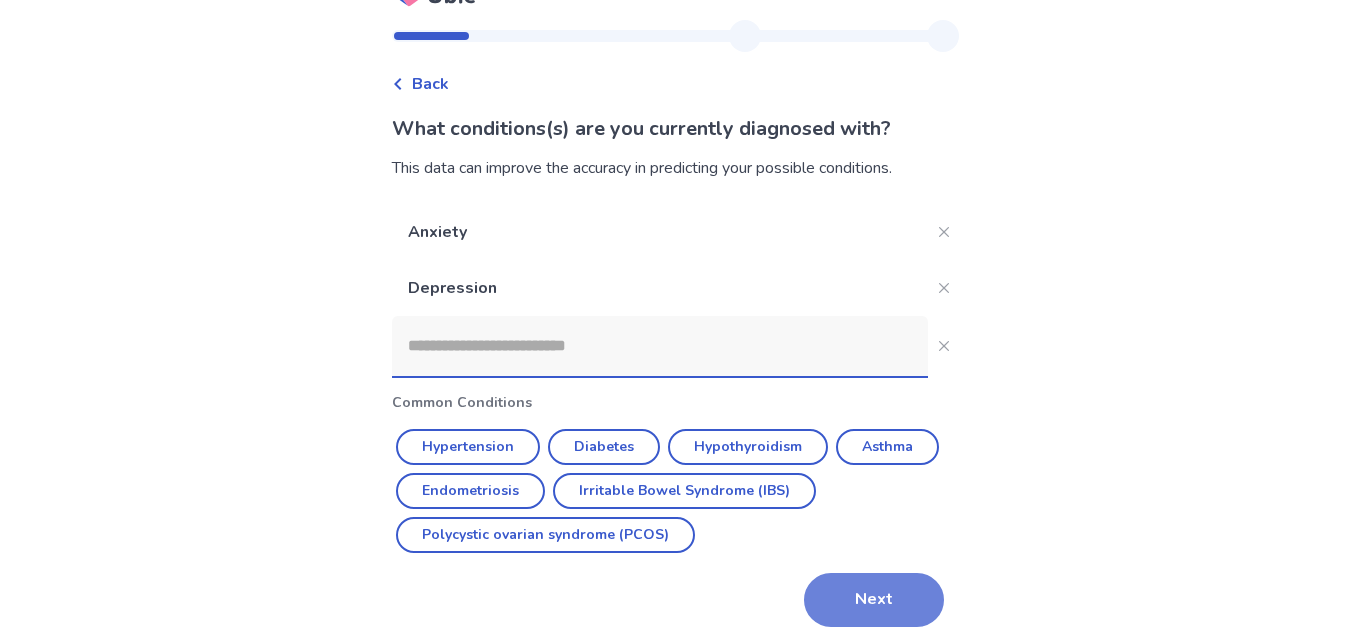 click on "Next" at bounding box center [874, 600] 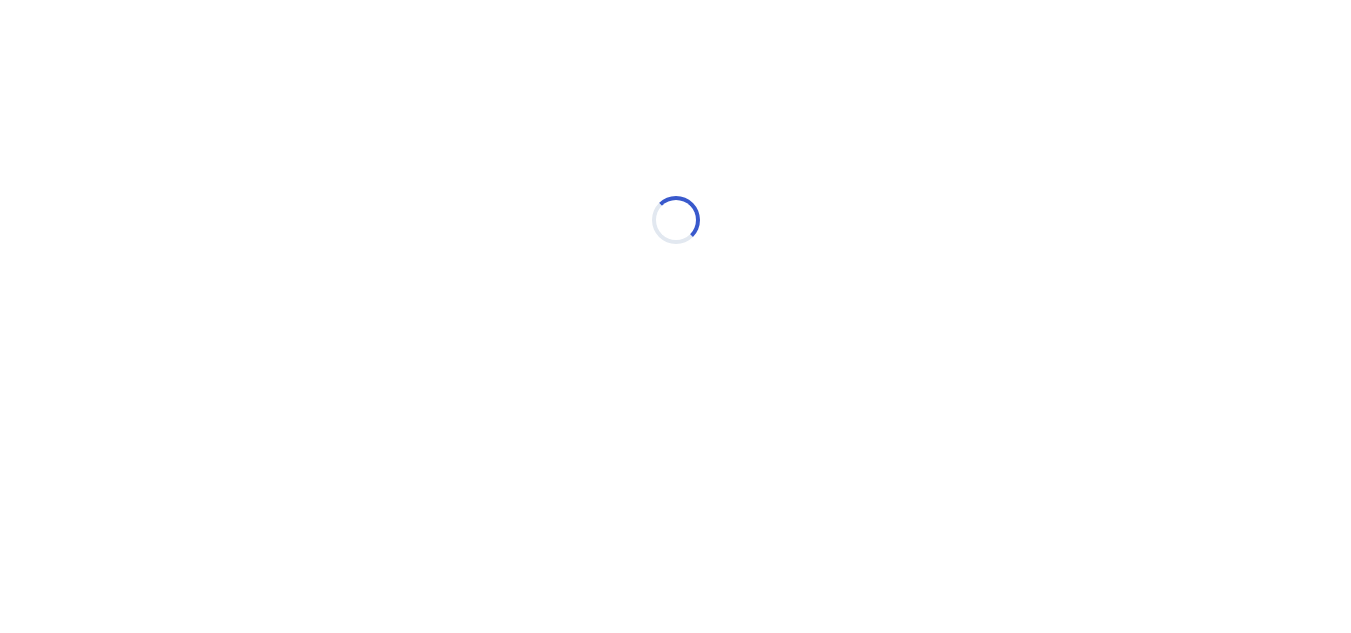 scroll, scrollTop: 0, scrollLeft: 0, axis: both 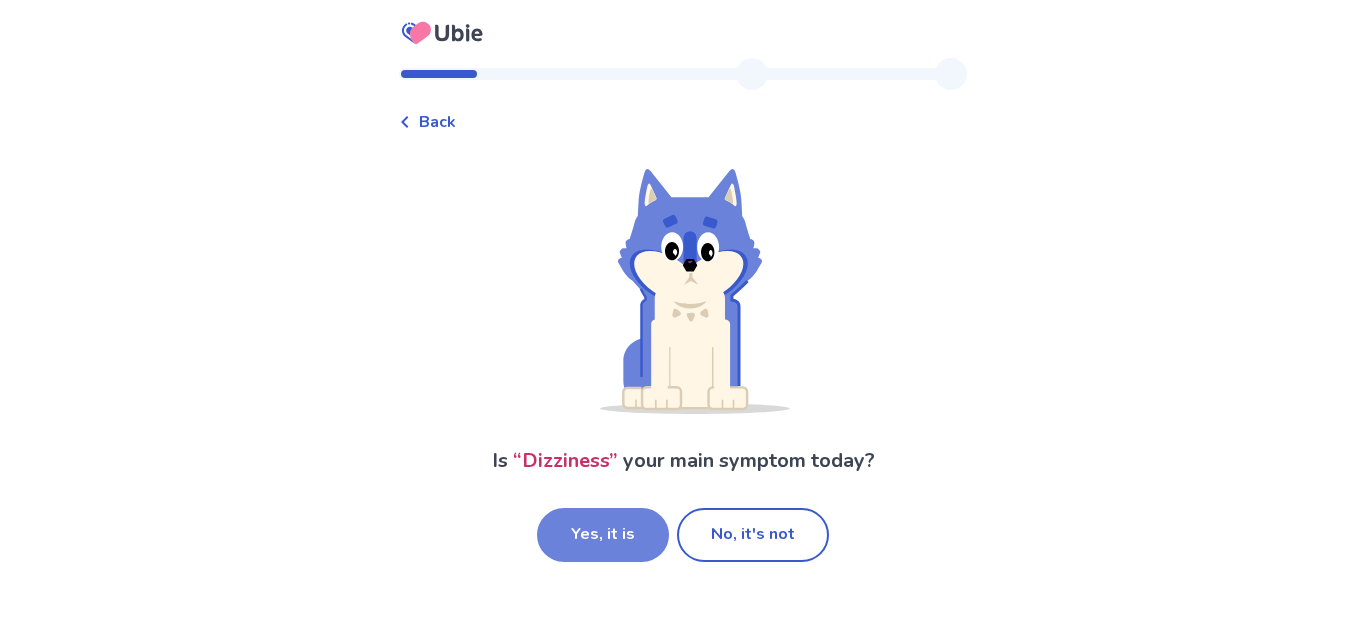 click on "Yes, it is" at bounding box center [603, 535] 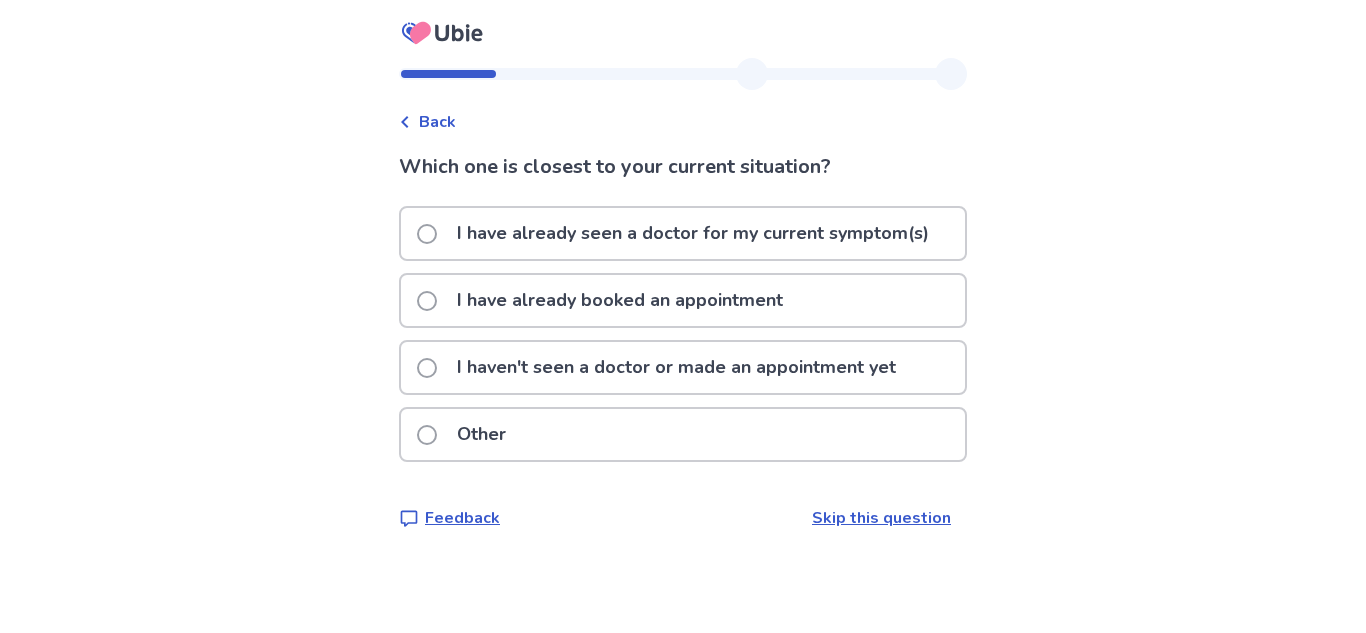click on "I haven't seen a doctor or made an appointment yet" at bounding box center [676, 367] 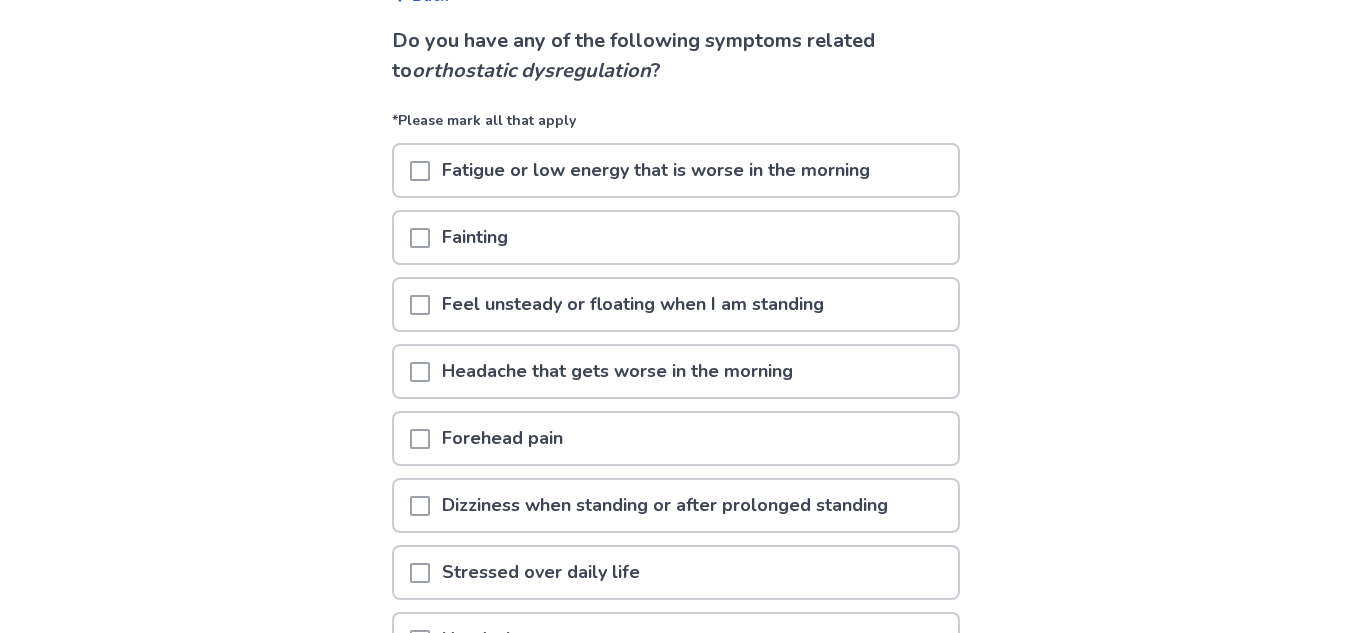 scroll, scrollTop: 127, scrollLeft: 0, axis: vertical 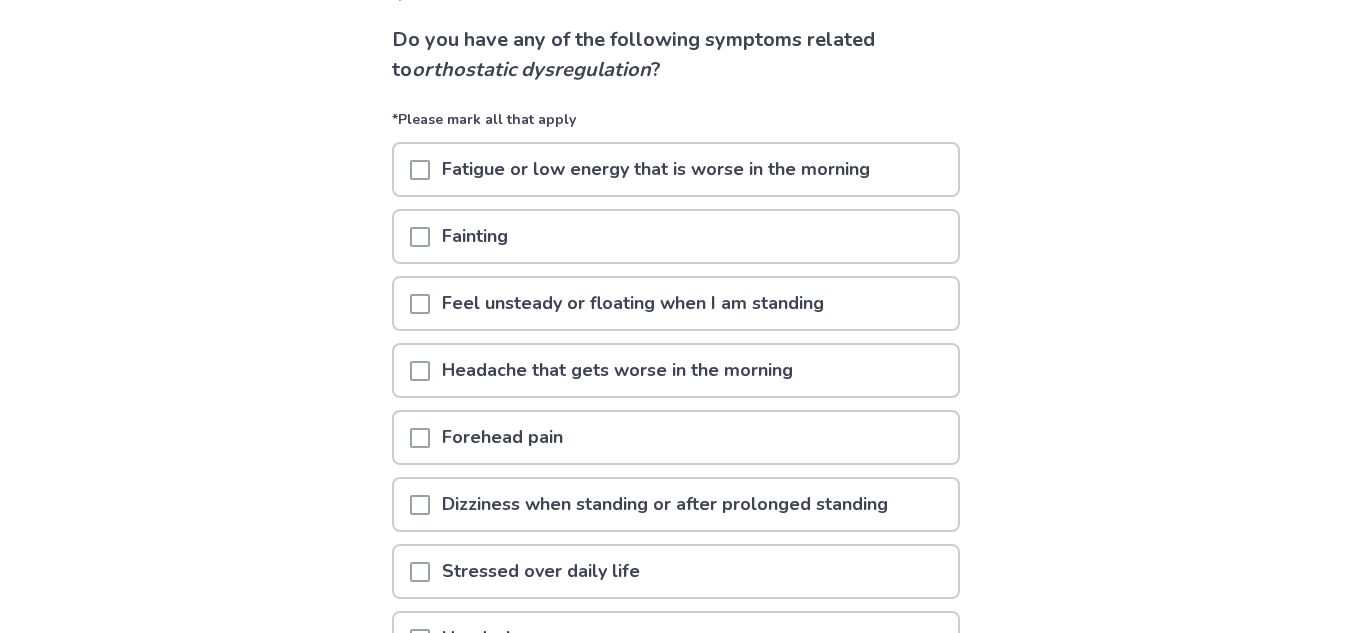 click on "Fatigue or low energy that is worse in the morning" at bounding box center (656, 169) 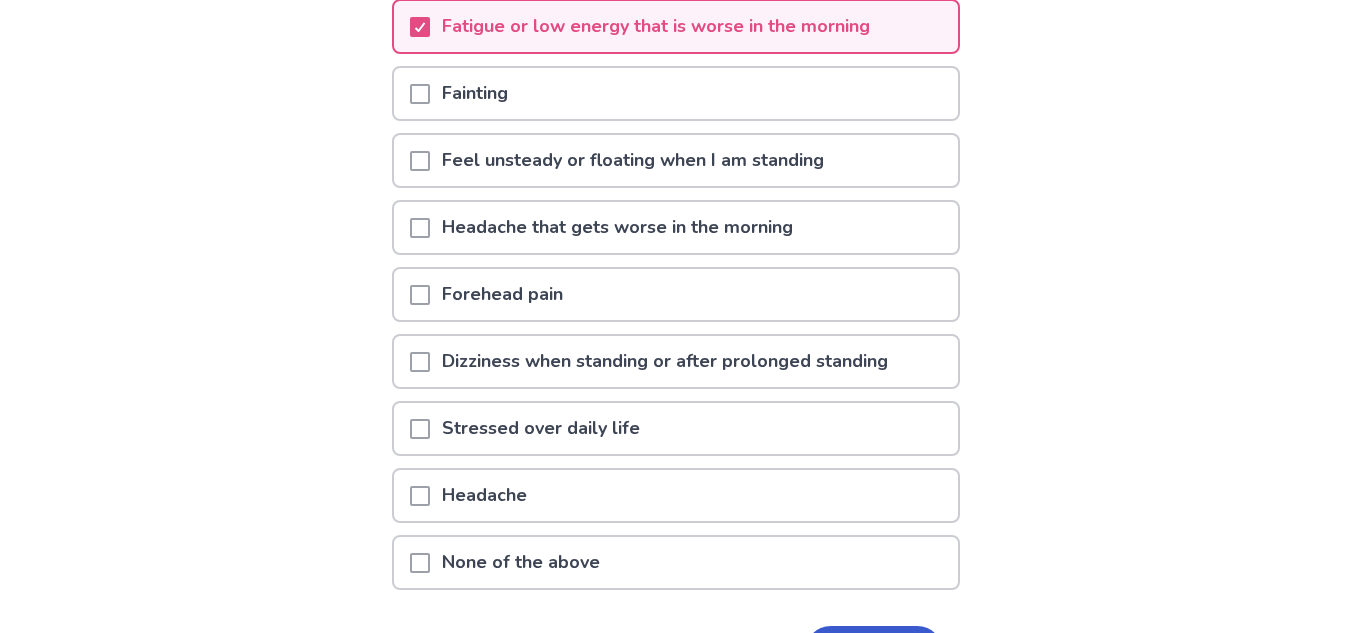 scroll, scrollTop: 271, scrollLeft: 0, axis: vertical 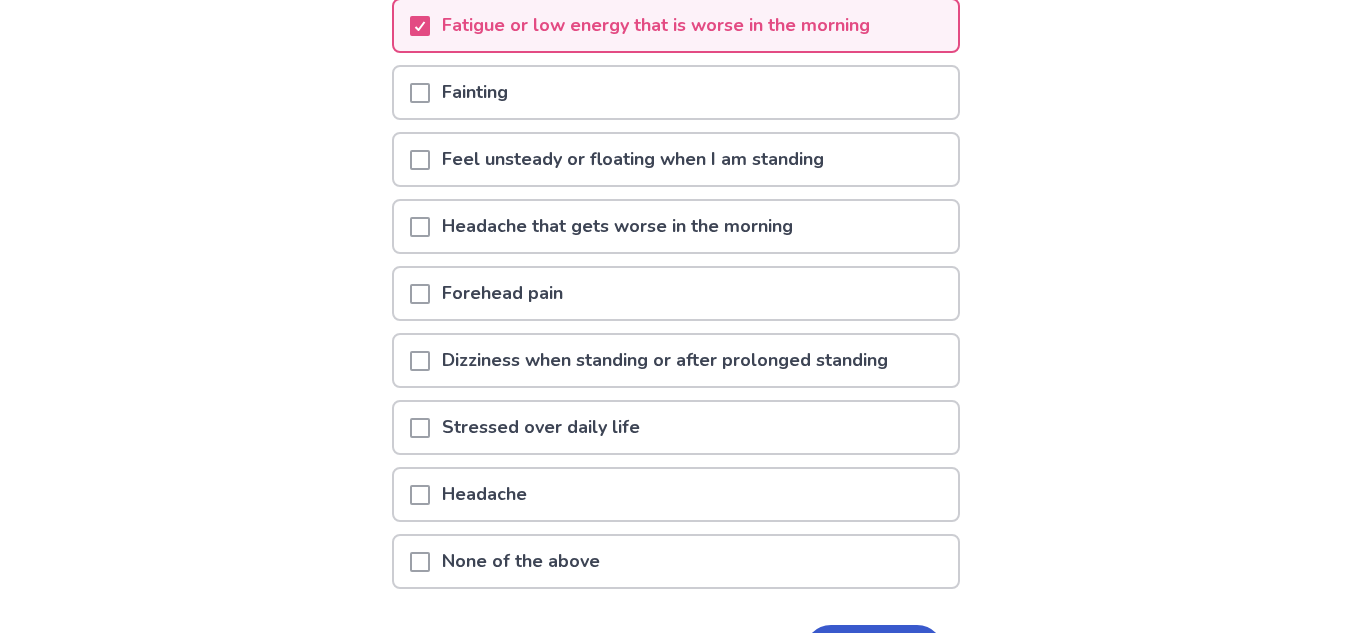 click on "Feel unsteady or floating when I am standing" at bounding box center (633, 159) 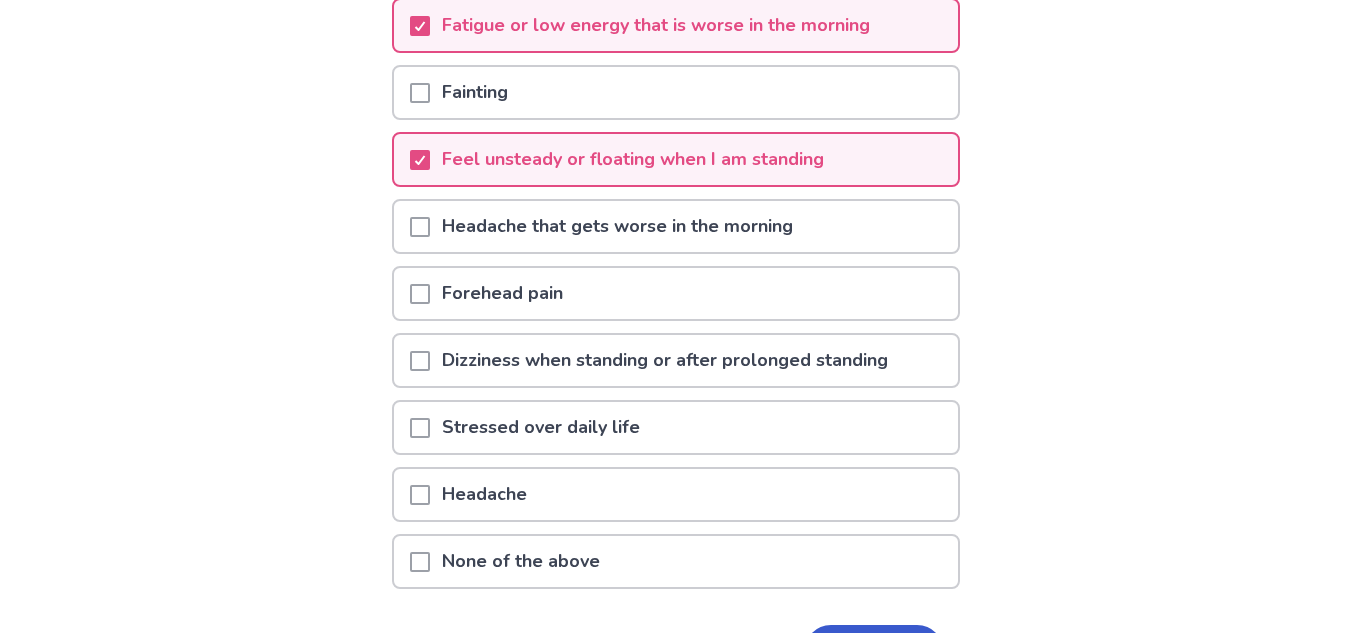 click on "Headache that gets worse in the morning" at bounding box center (617, 226) 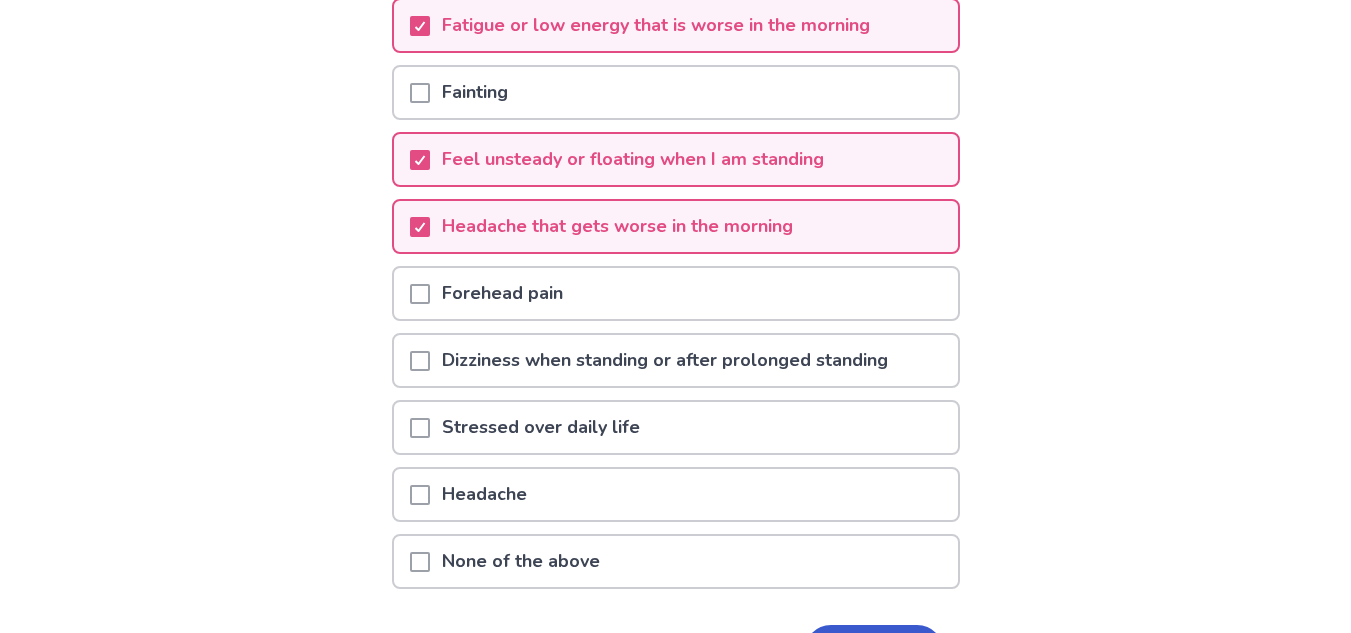 click on "Forehead pain" at bounding box center [502, 293] 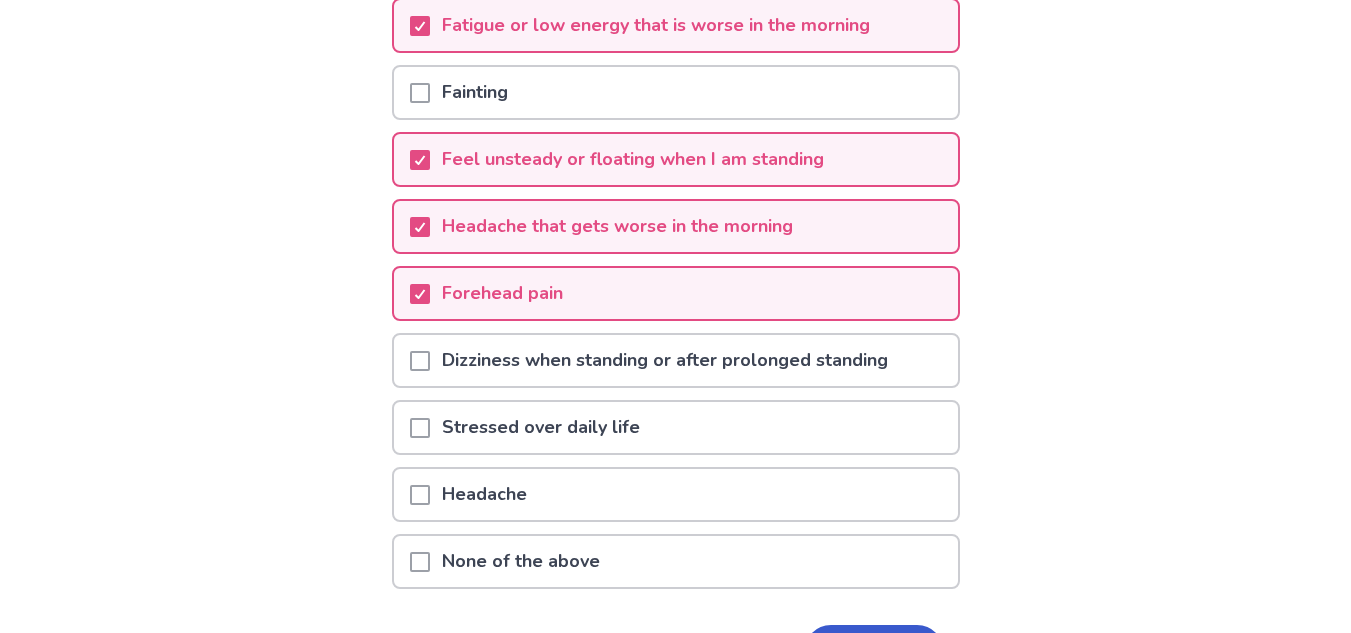 click on "Dizziness when standing or after prolonged standing" at bounding box center (665, 360) 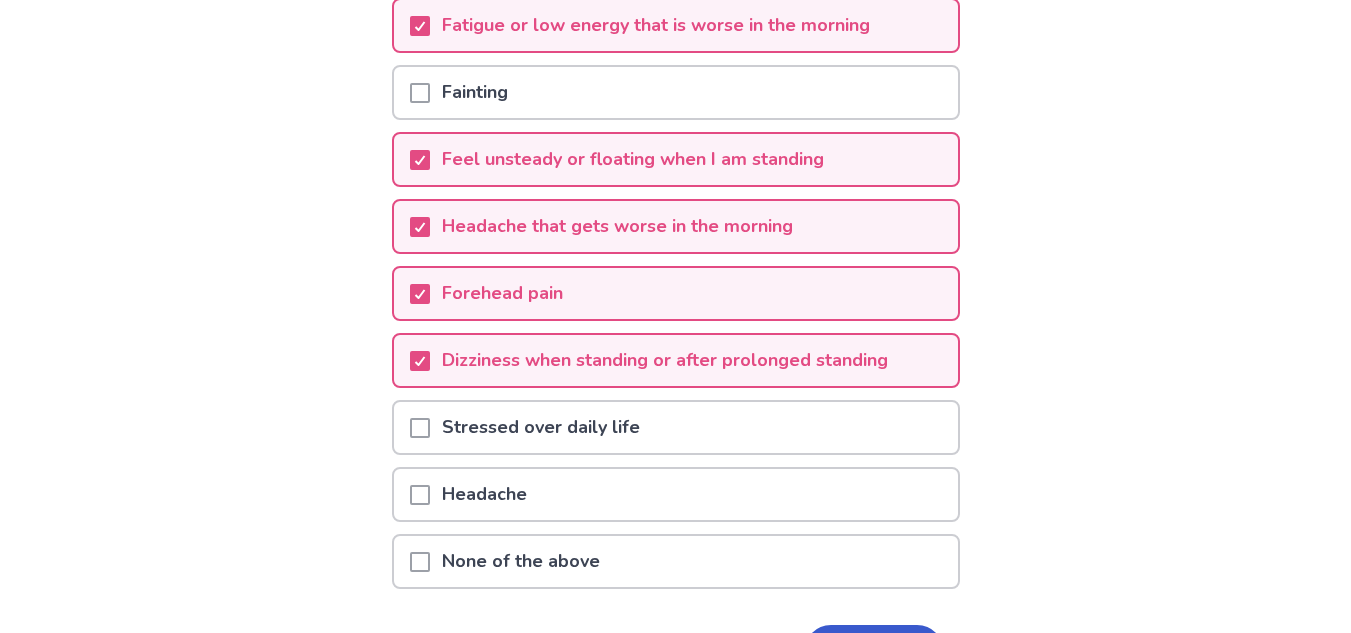 click on "Stressed over daily life" at bounding box center [541, 427] 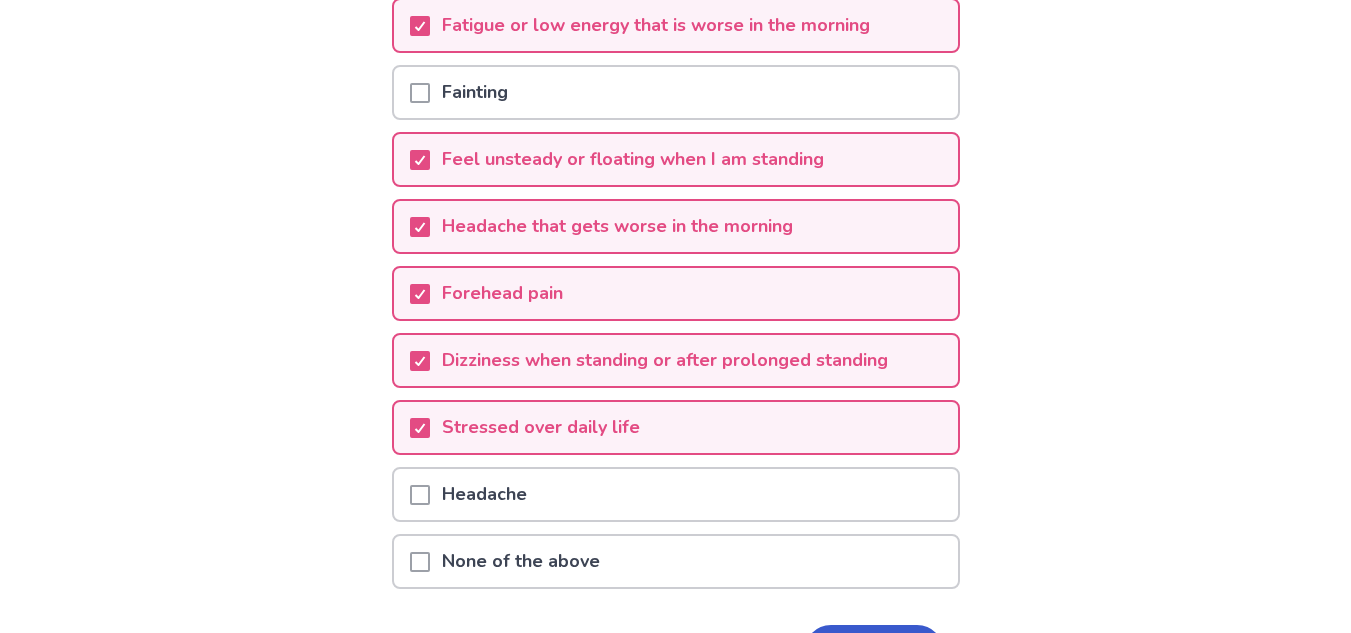 click on "Headache" at bounding box center (484, 494) 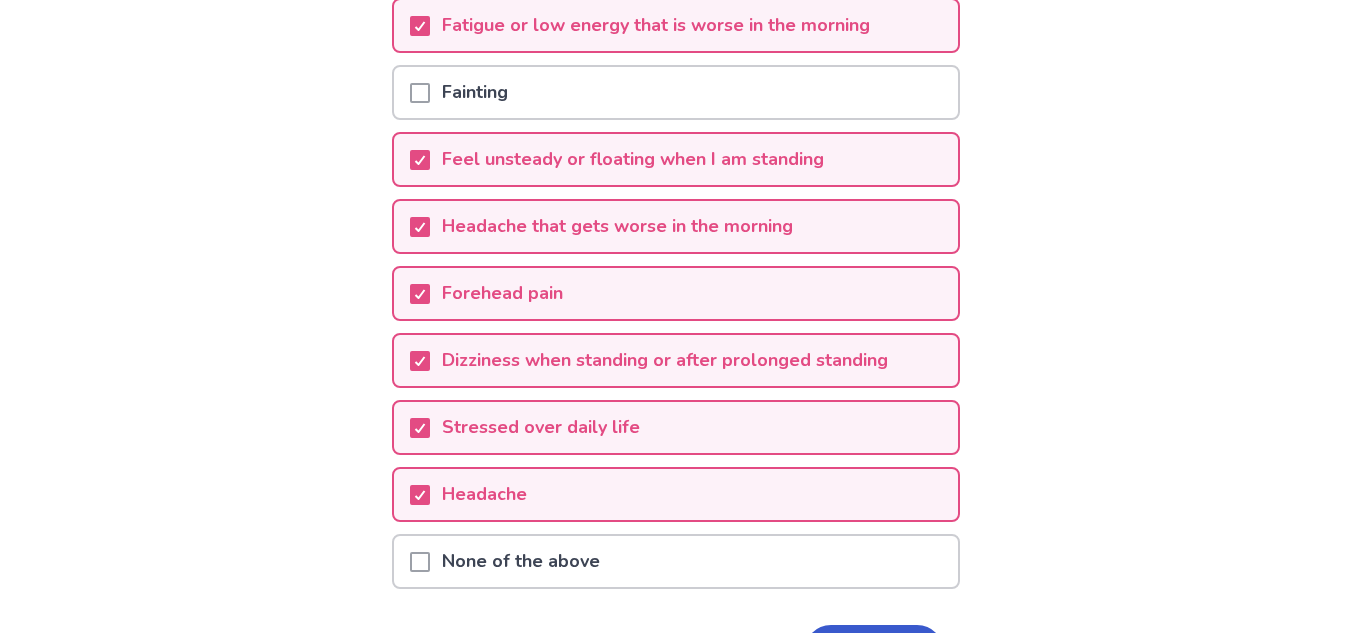 scroll, scrollTop: 405, scrollLeft: 0, axis: vertical 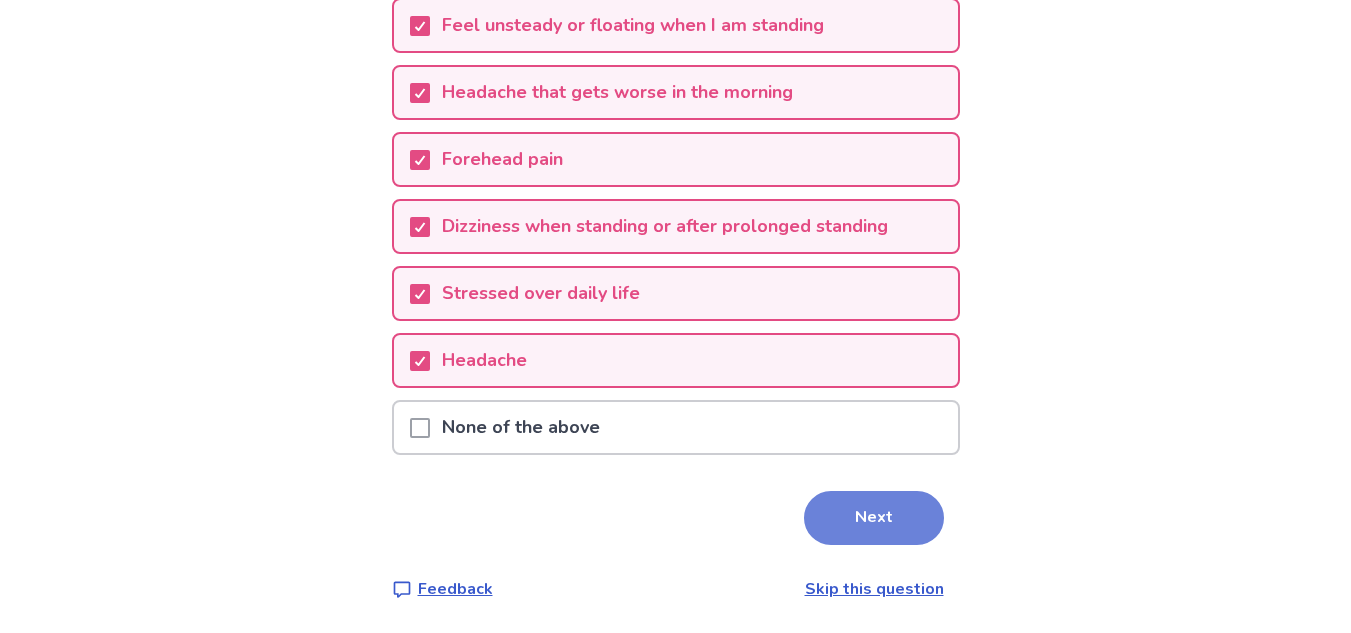 click on "Next" at bounding box center (874, 518) 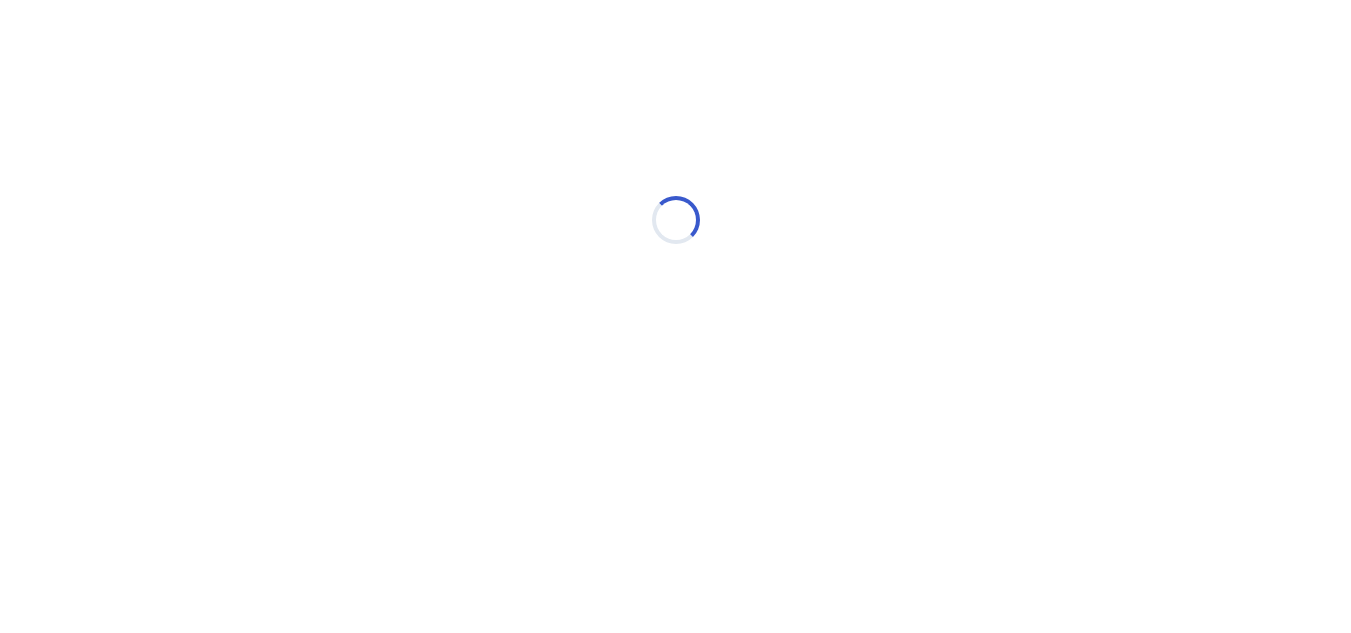 scroll, scrollTop: 0, scrollLeft: 0, axis: both 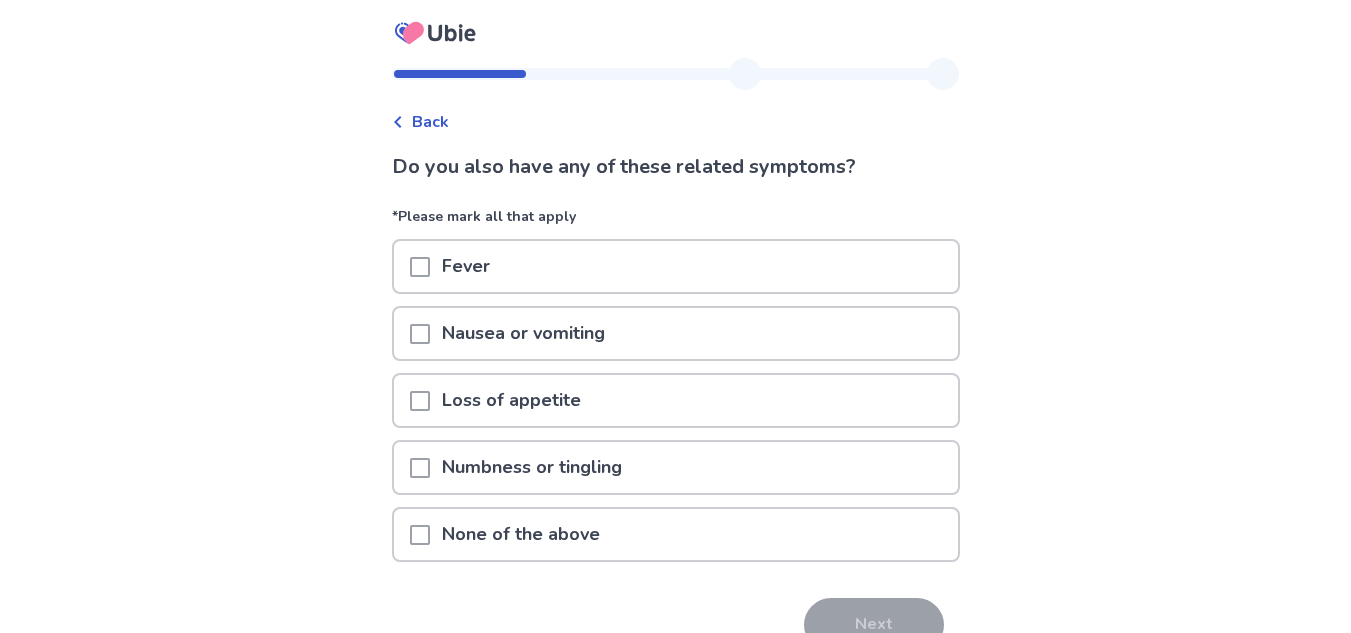 click on "Nausea or vomiting" at bounding box center (676, 333) 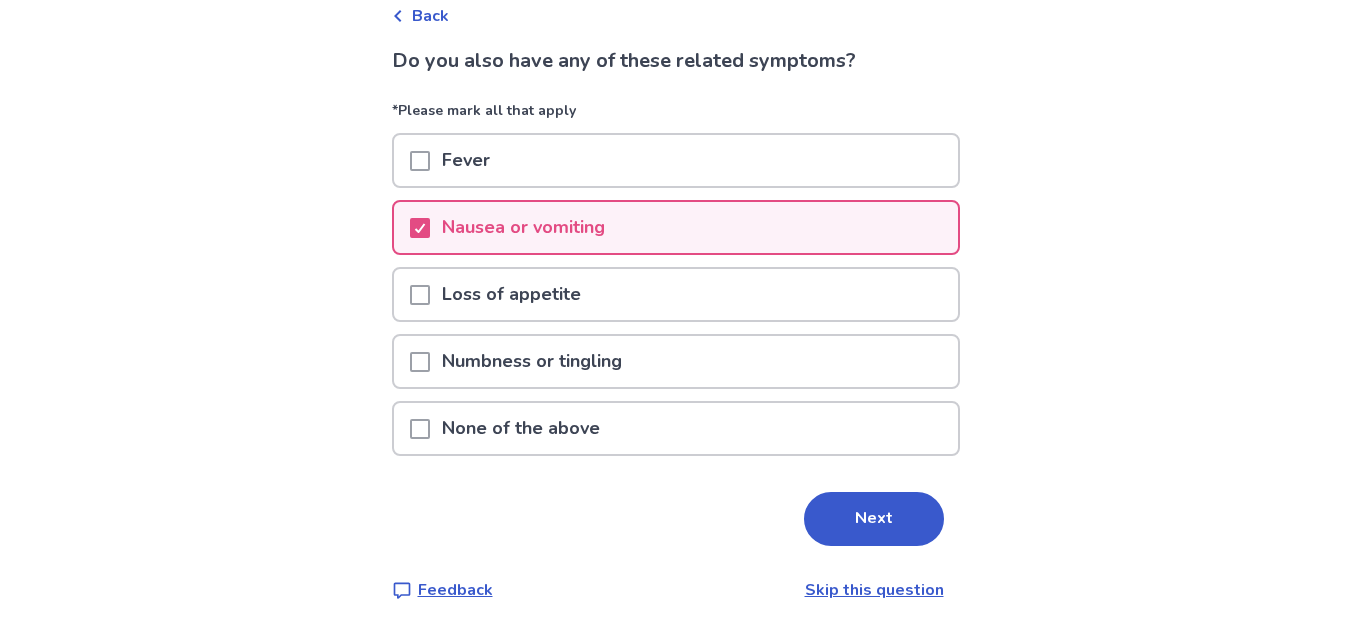 scroll, scrollTop: 107, scrollLeft: 0, axis: vertical 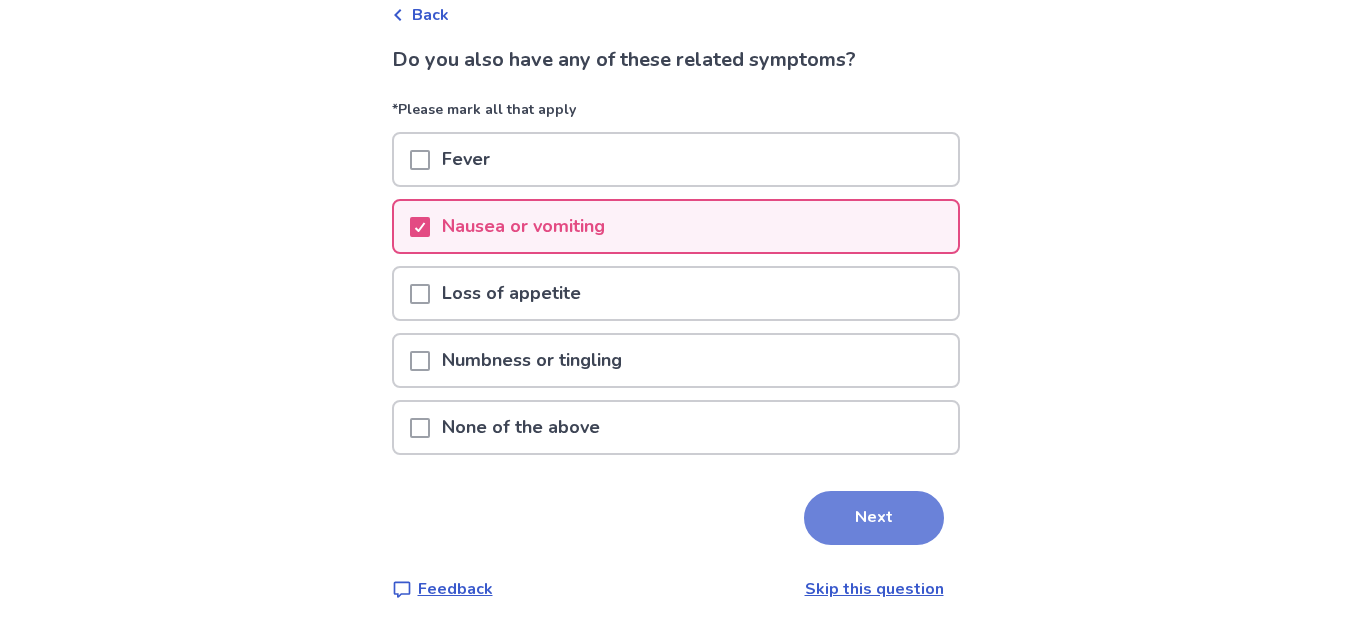 click on "Next" at bounding box center [874, 518] 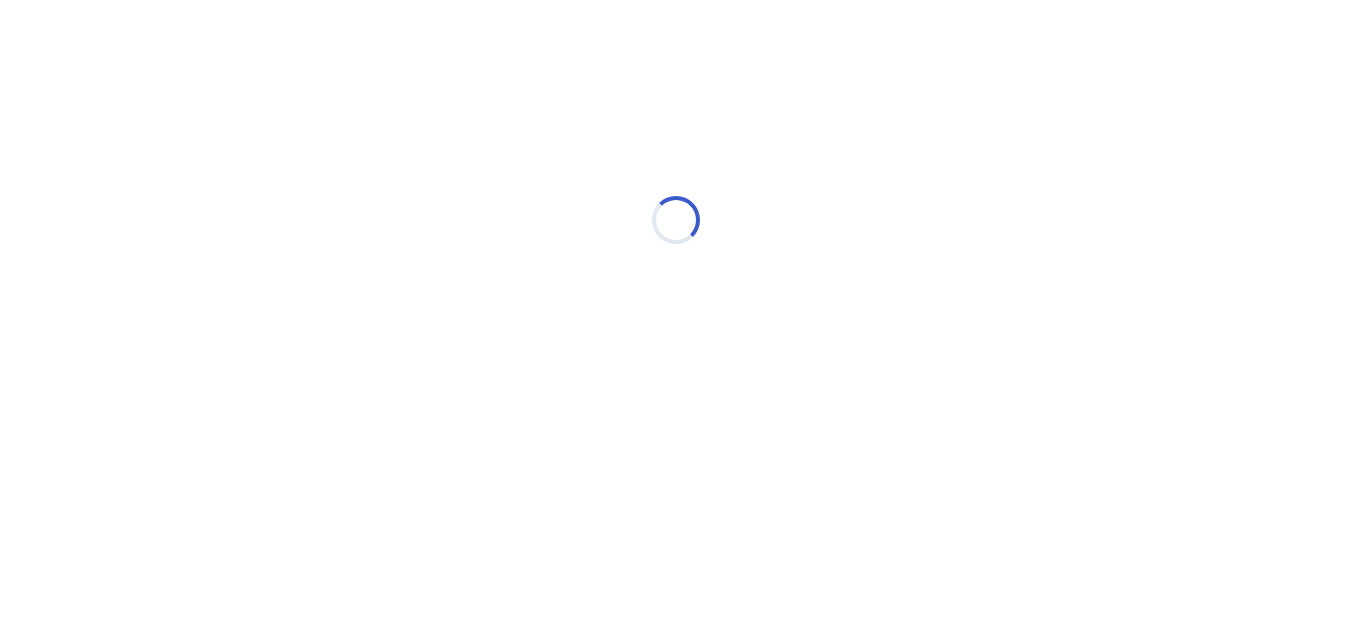 scroll, scrollTop: 0, scrollLeft: 0, axis: both 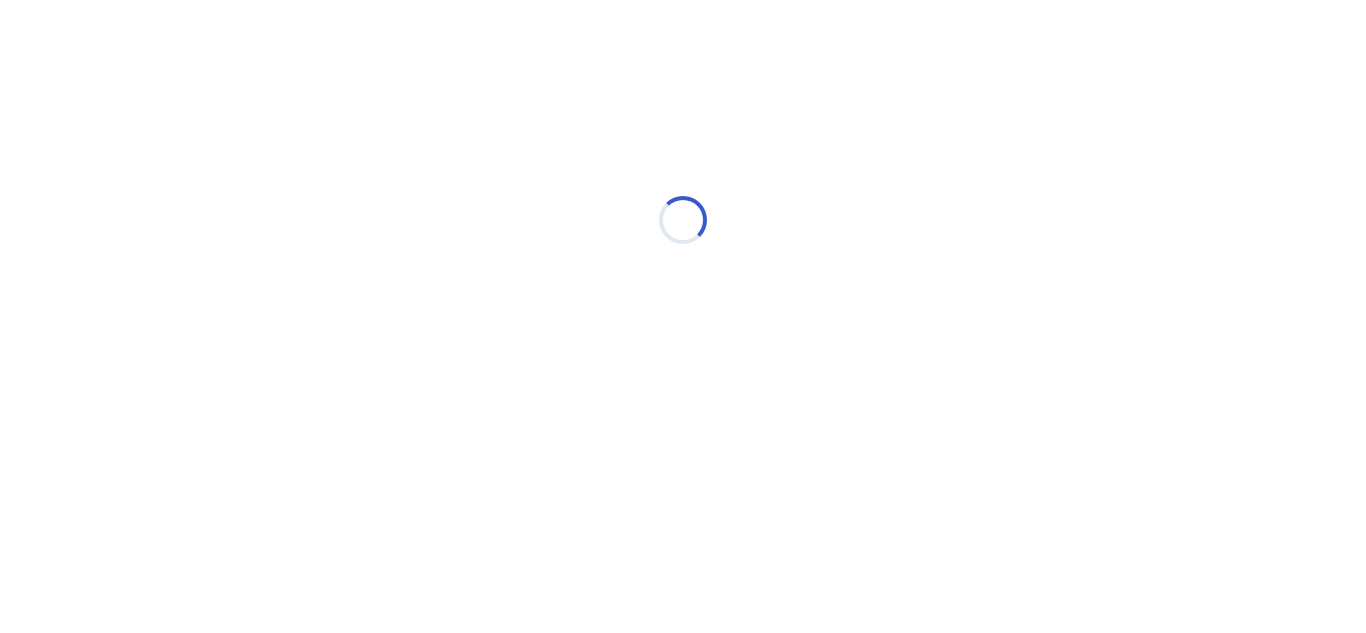 select on "*" 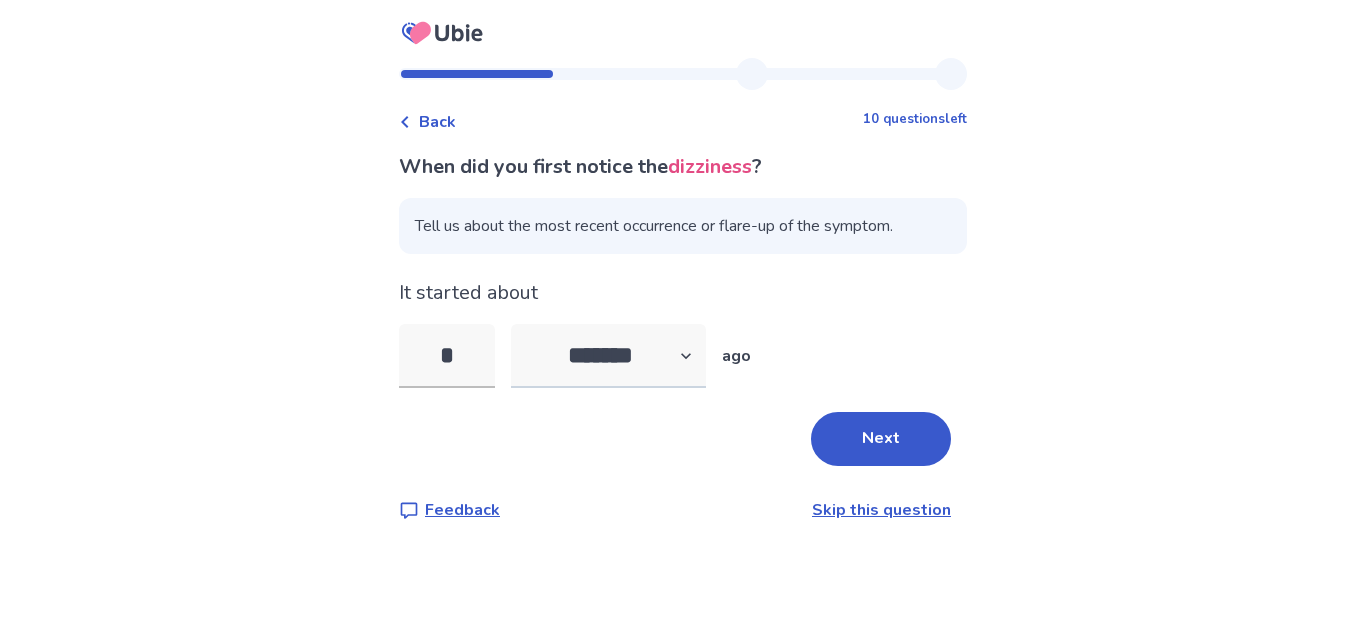 drag, startPoint x: 459, startPoint y: 354, endPoint x: 615, endPoint y: 348, distance: 156.11534 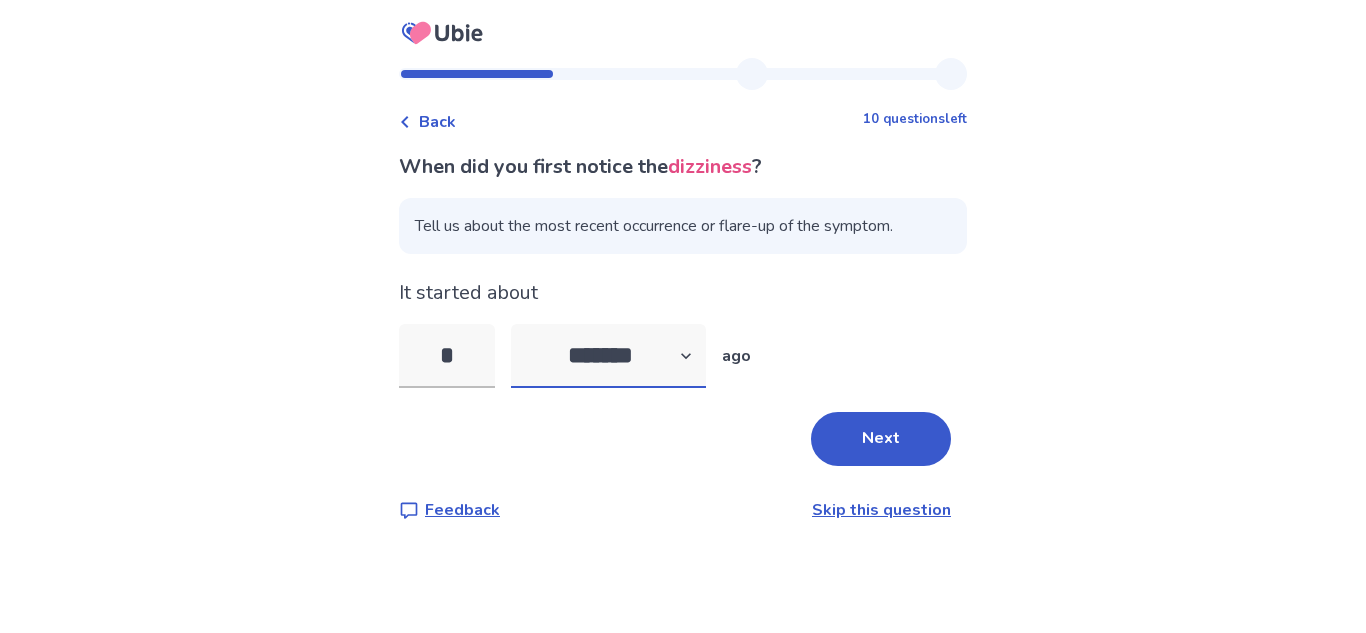 click on "******* ****** ******* ******** *******" at bounding box center [608, 356] 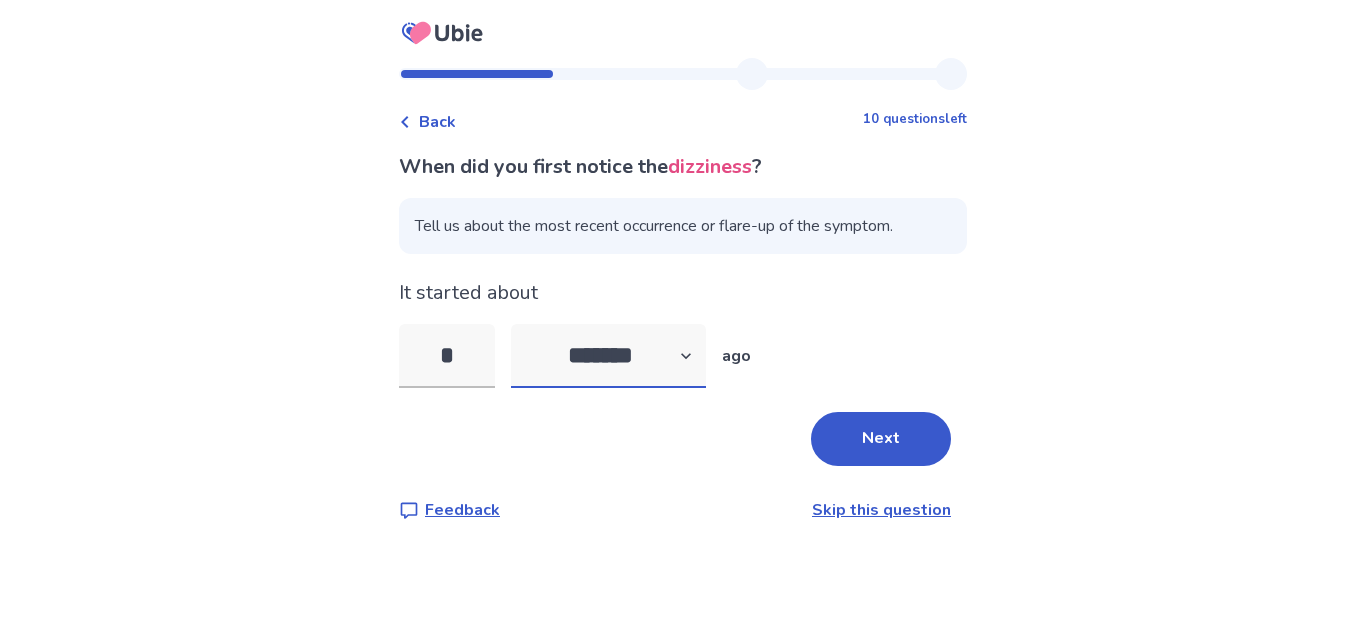 select on "*" 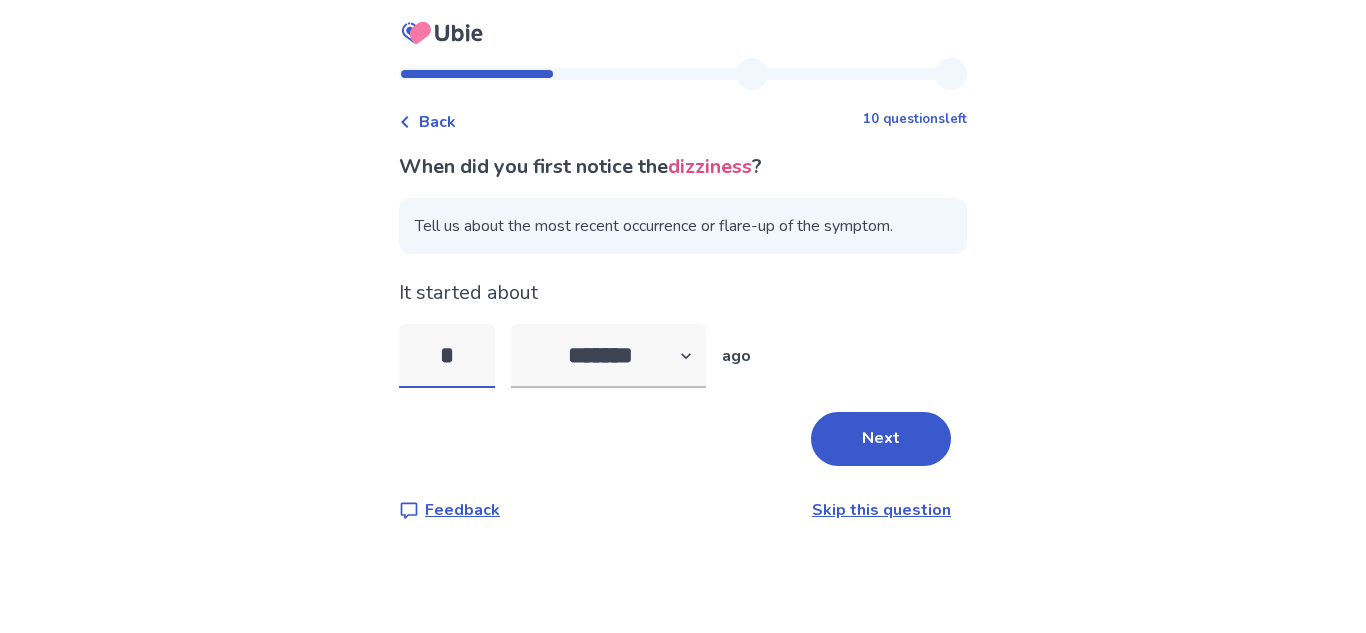 click on "*" at bounding box center [447, 356] 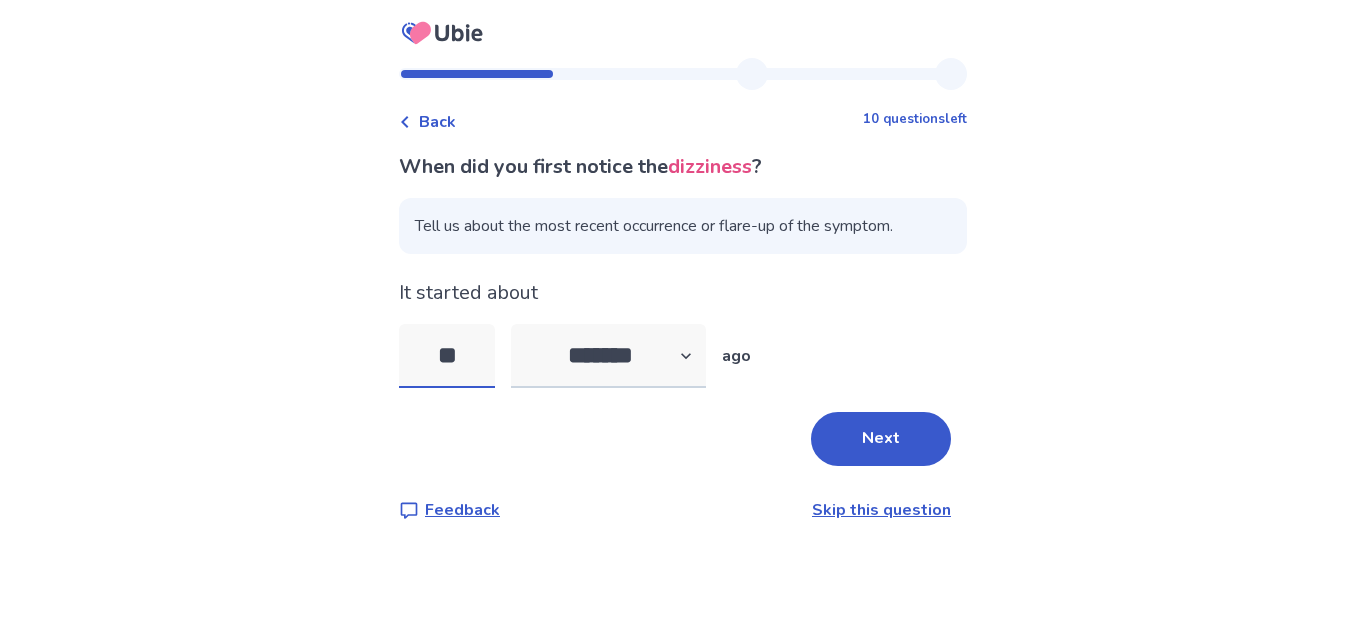 type on "*" 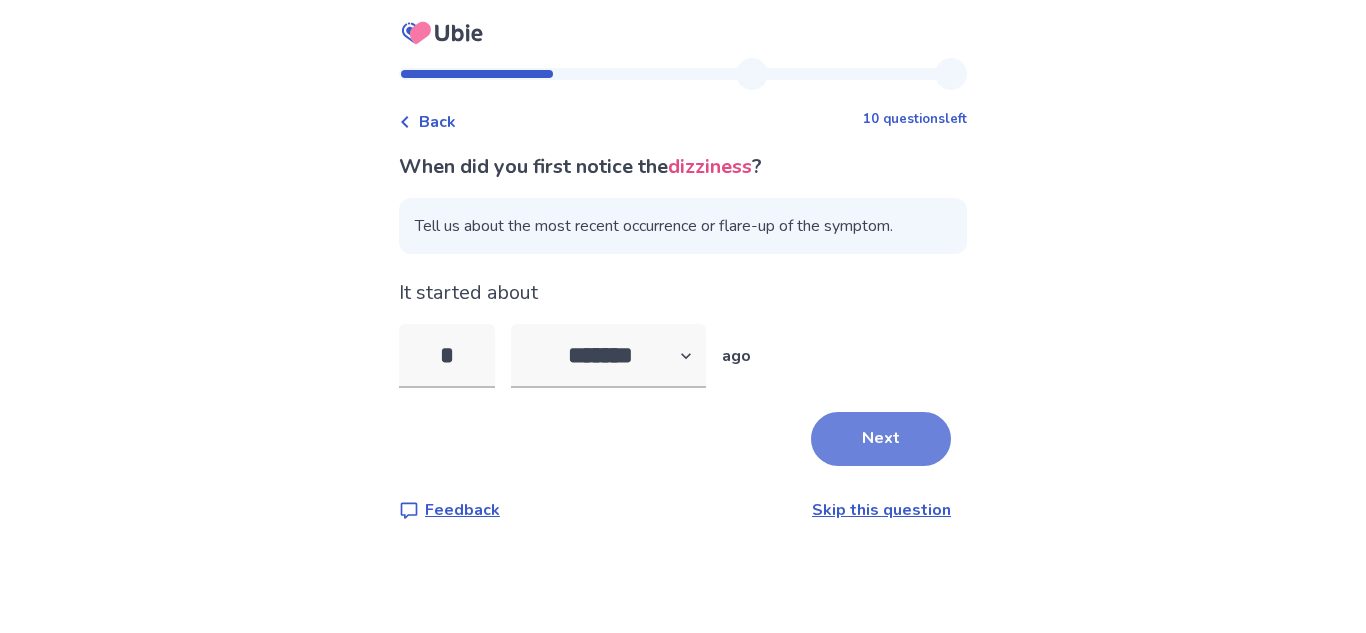 click on "Next" at bounding box center [881, 439] 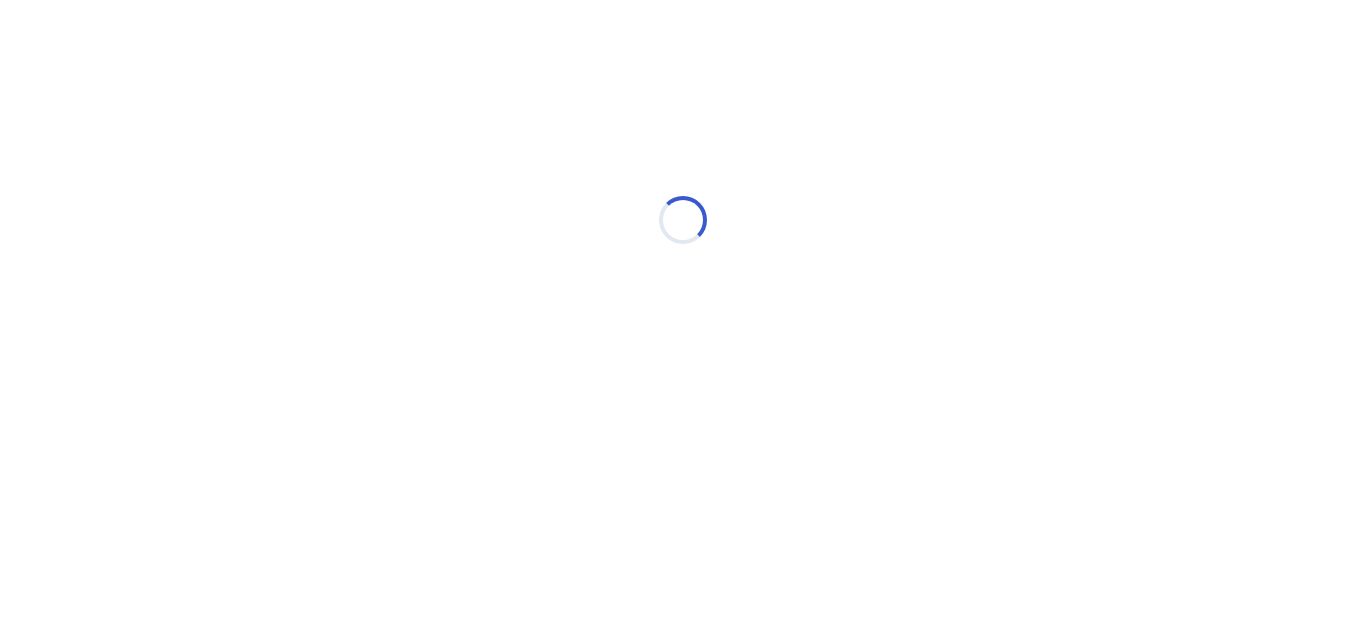 select on "*" 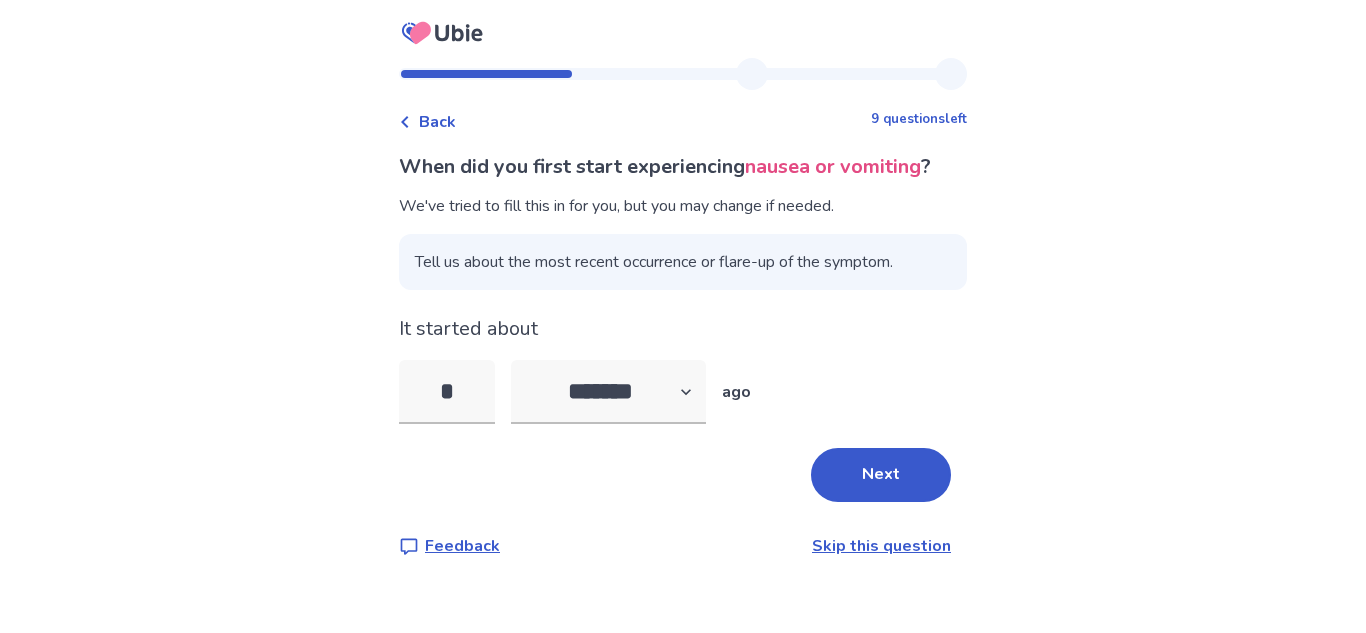 click on "* ******* ****** ******* ******** *******  ago" at bounding box center [683, 392] 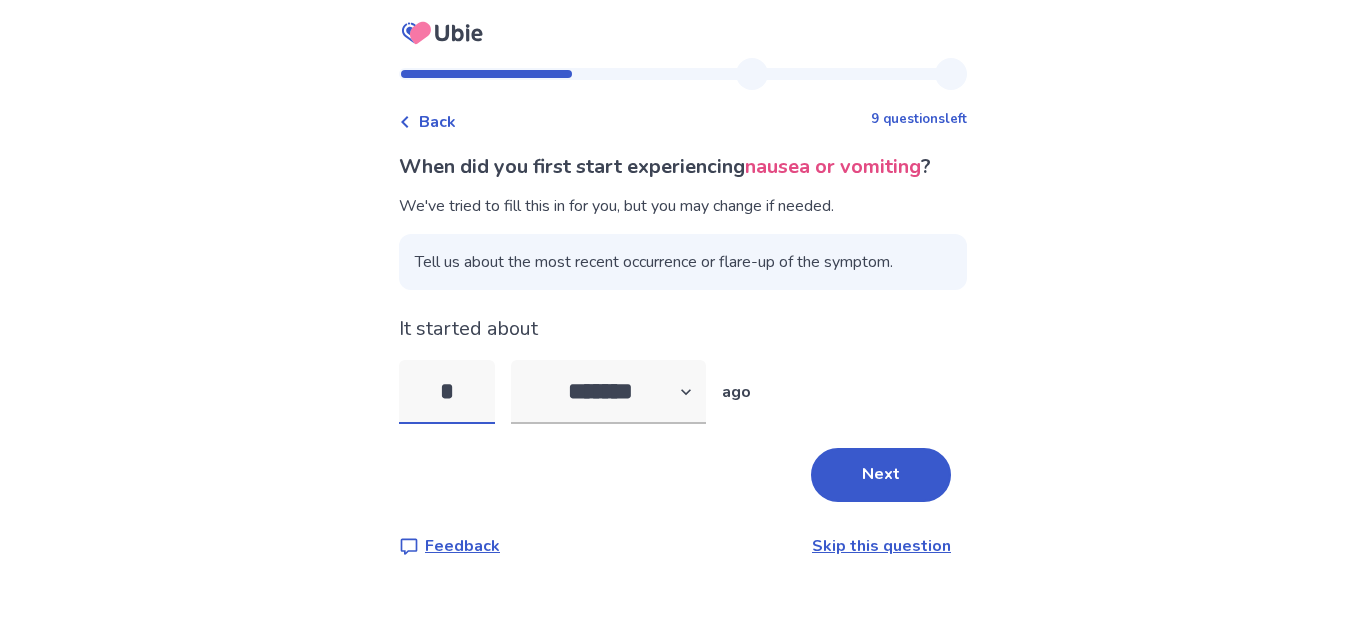 click on "*" at bounding box center (447, 392) 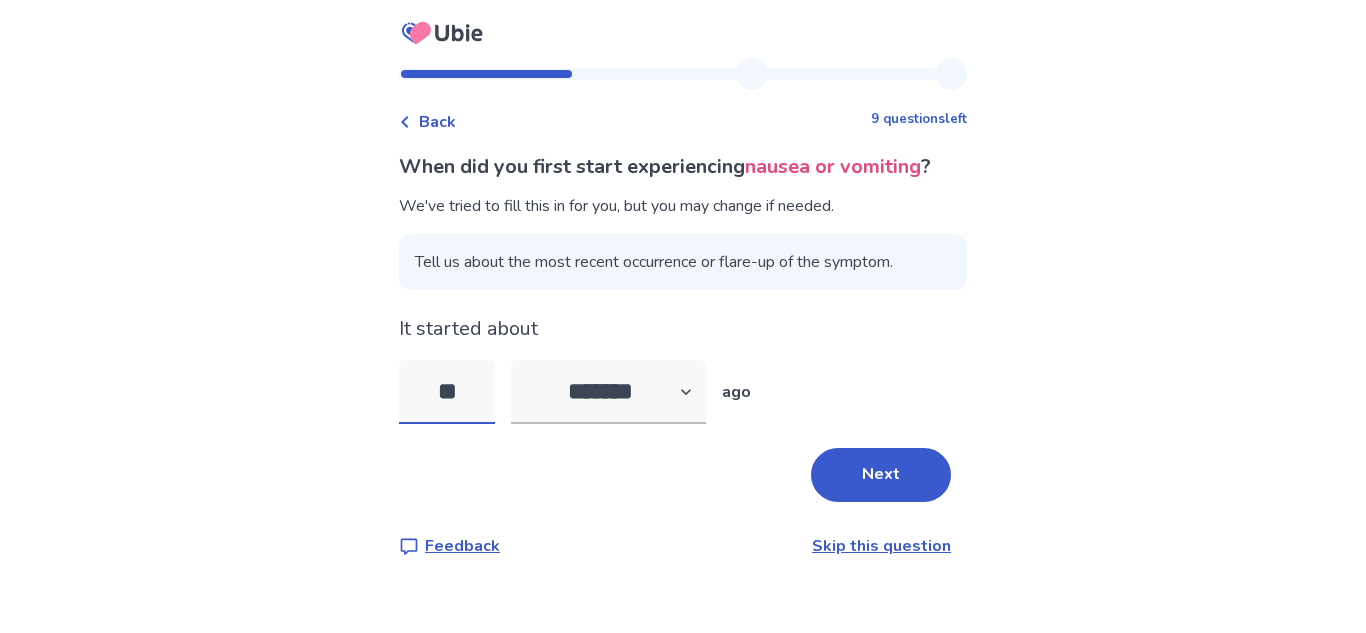 type on "*" 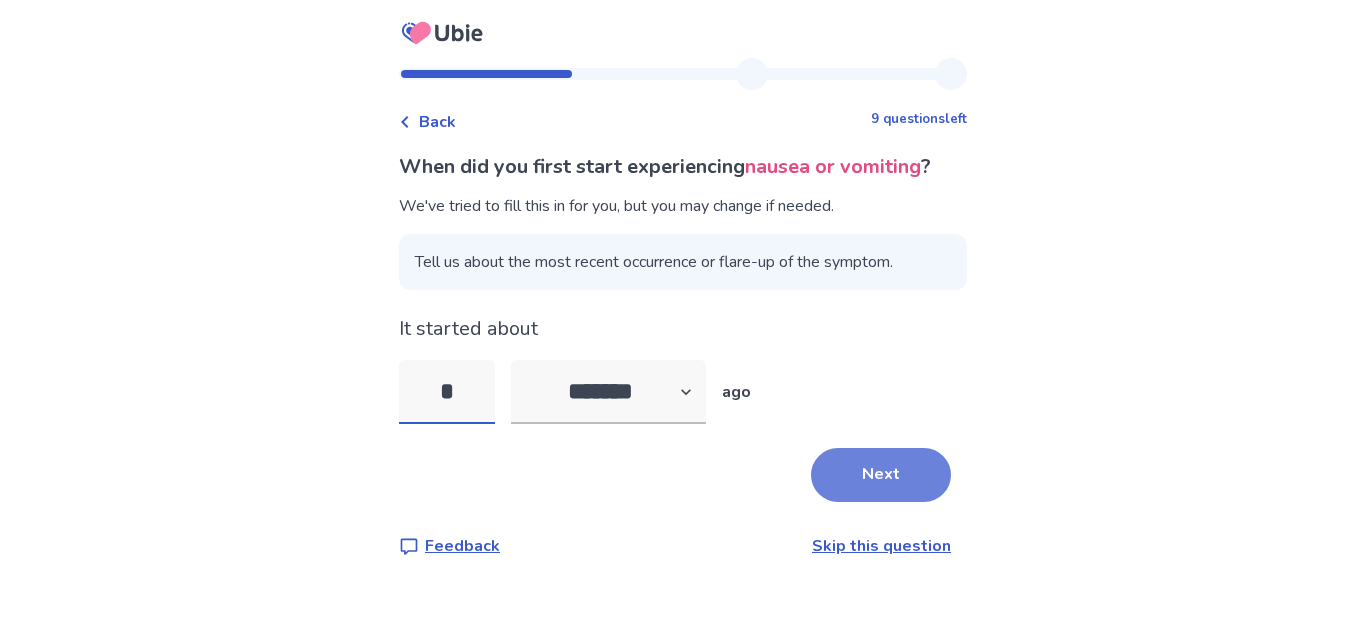 type on "*" 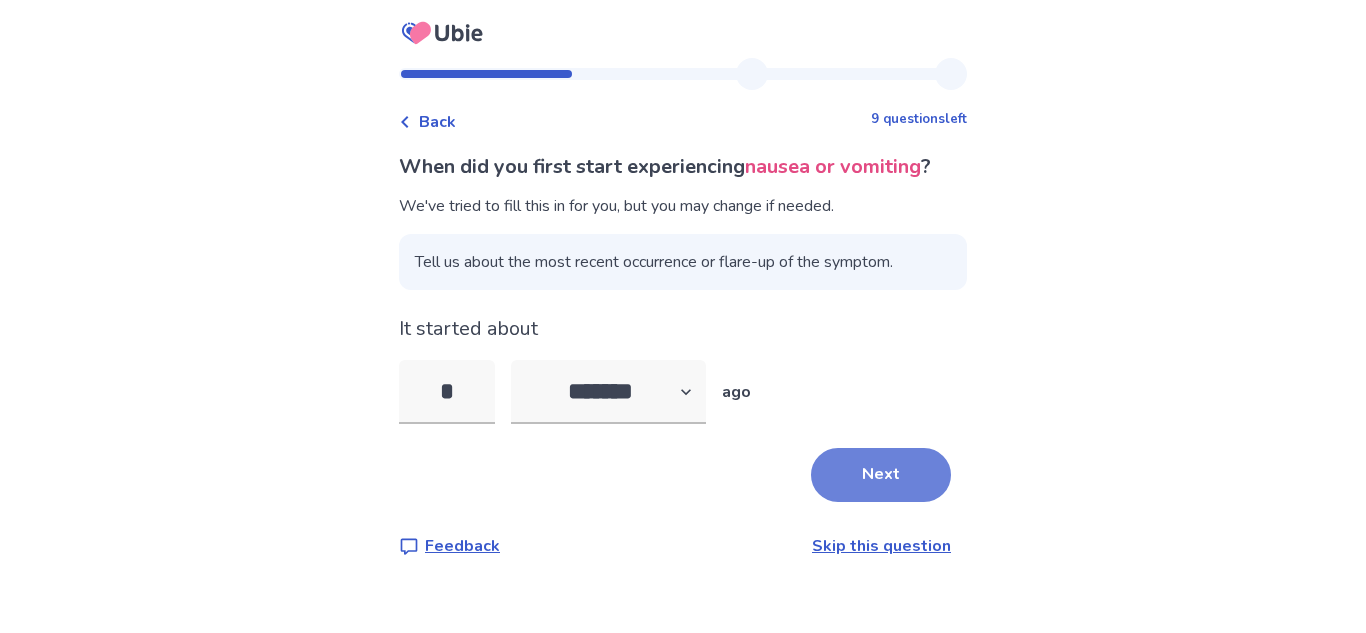 click on "Next" at bounding box center [881, 475] 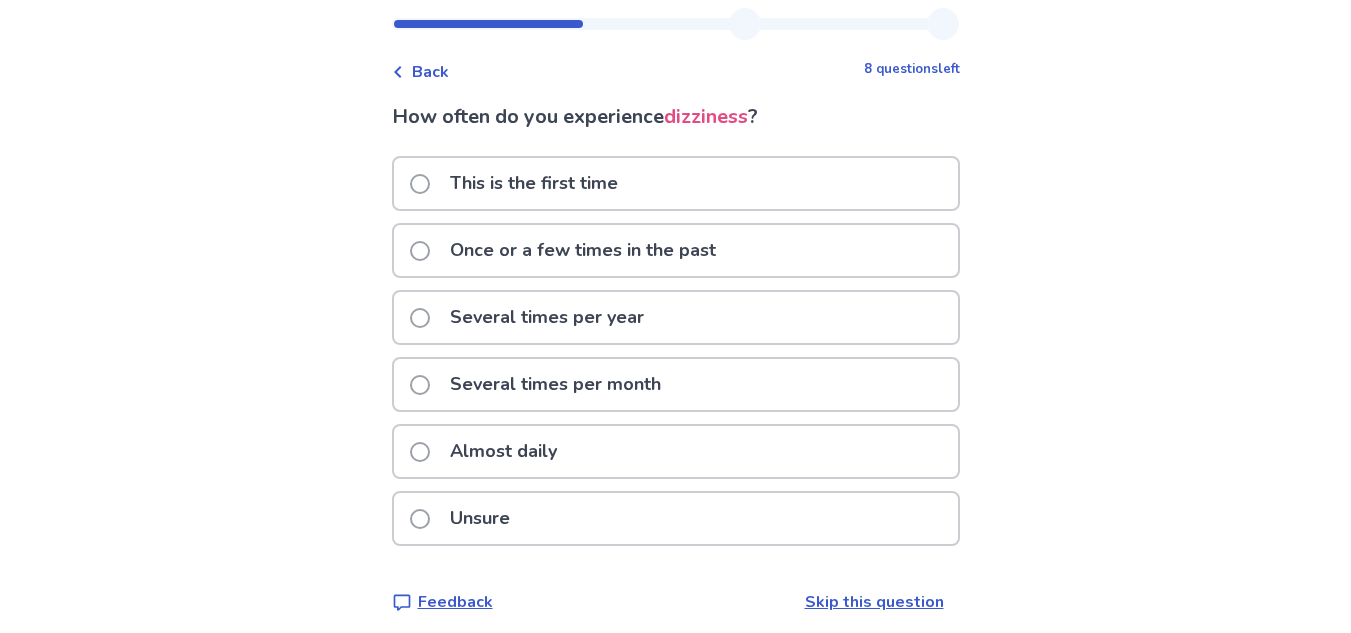 scroll, scrollTop: 53, scrollLeft: 0, axis: vertical 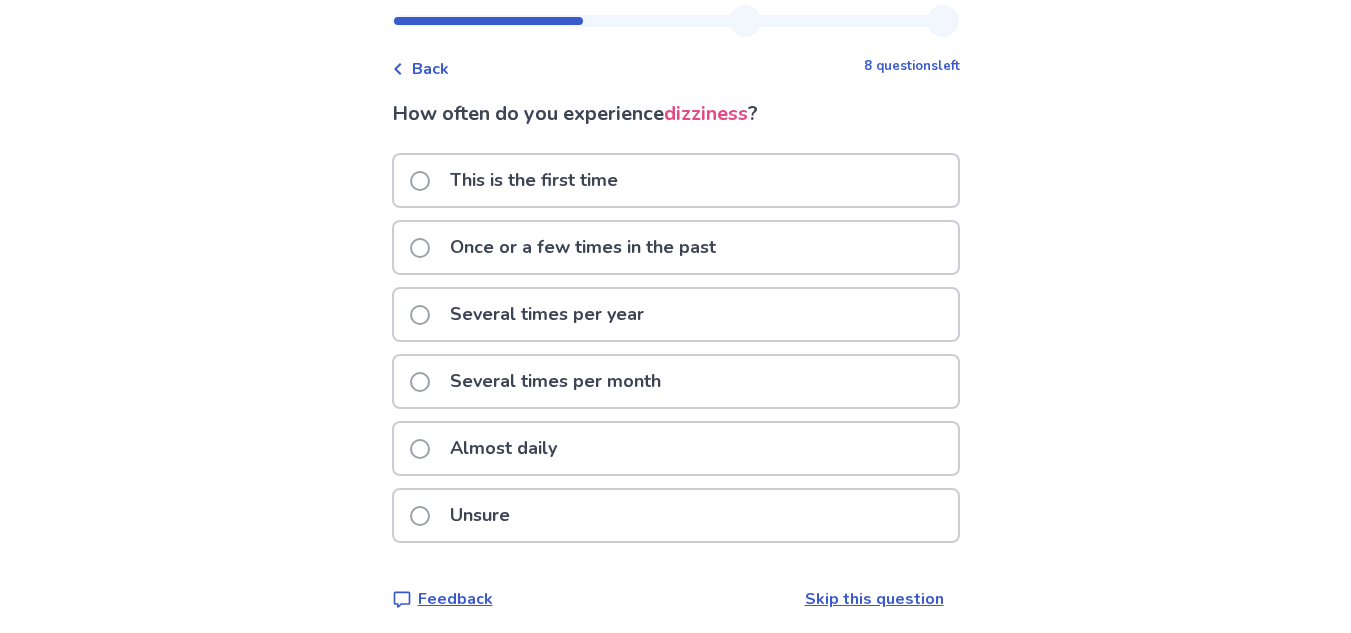 click on "Almost daily" at bounding box center (676, 448) 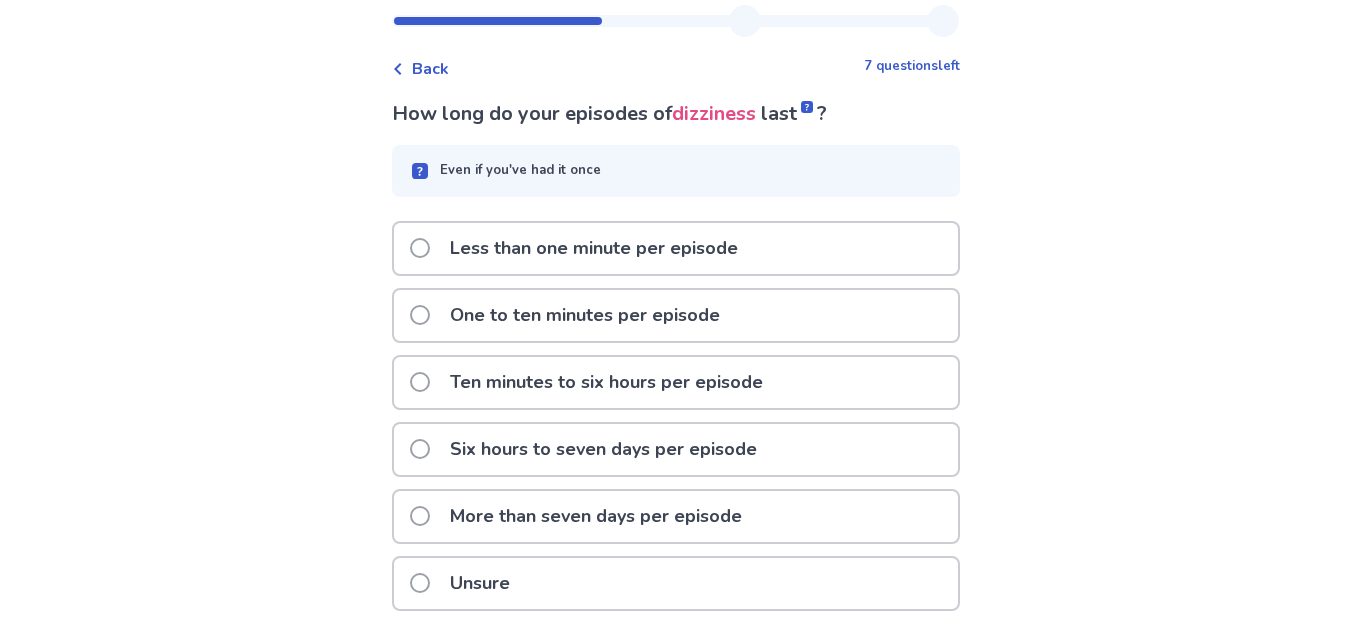 scroll, scrollTop: 54, scrollLeft: 0, axis: vertical 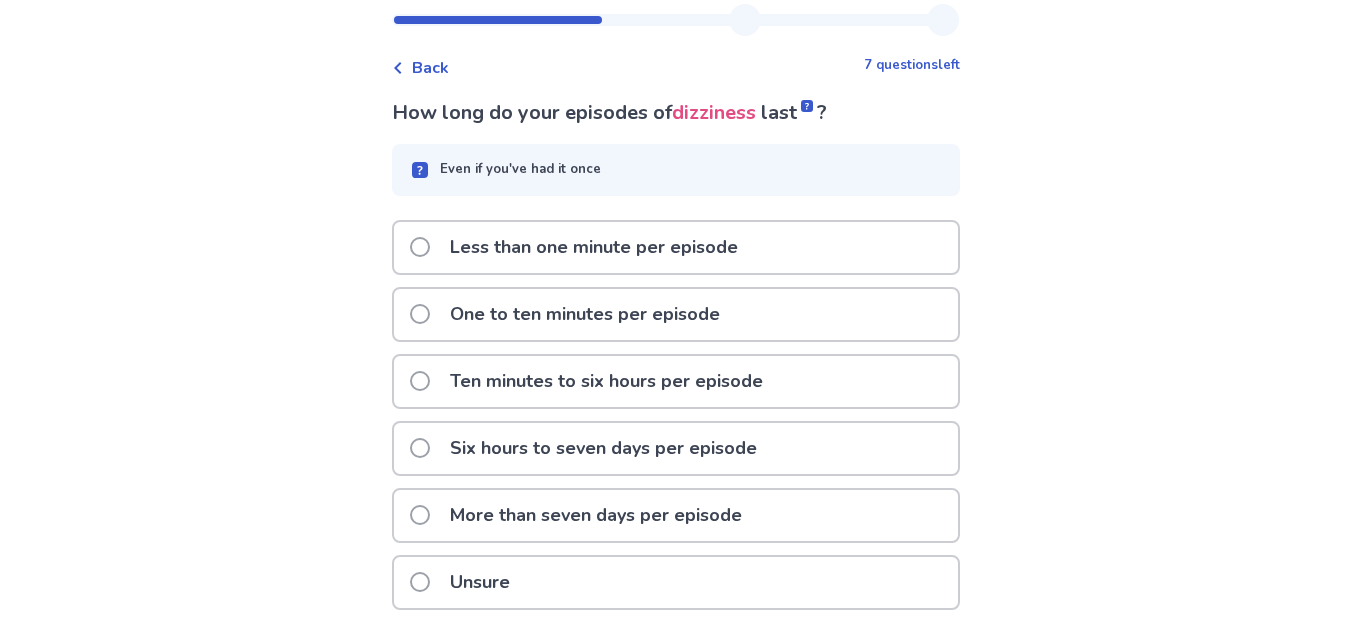 click on "Less than one minute per episode" at bounding box center (594, 247) 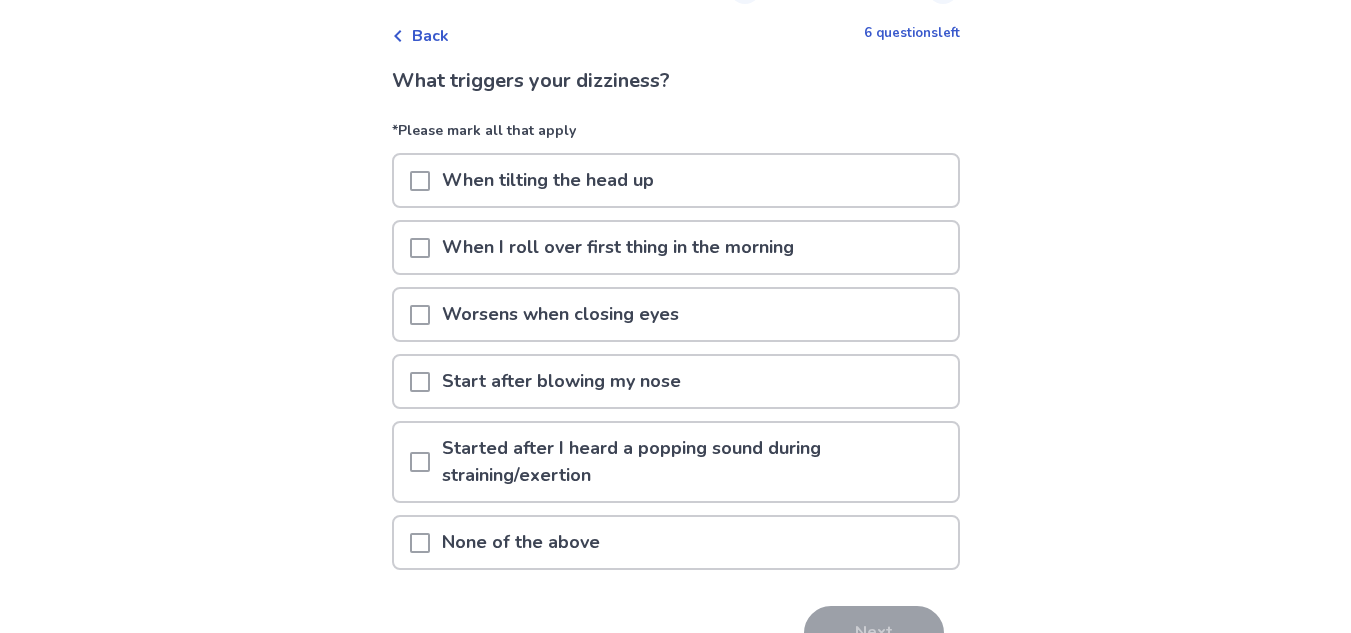 scroll, scrollTop: 94, scrollLeft: 0, axis: vertical 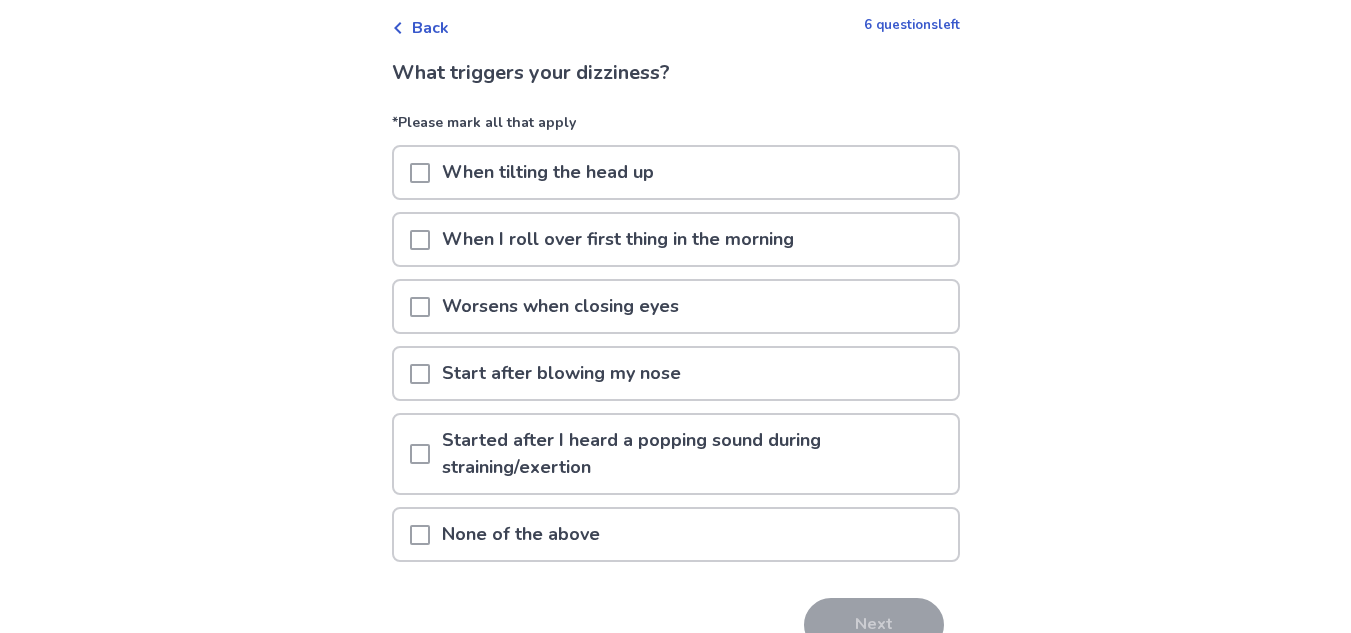 click on "When tilting the head up" at bounding box center [676, 172] 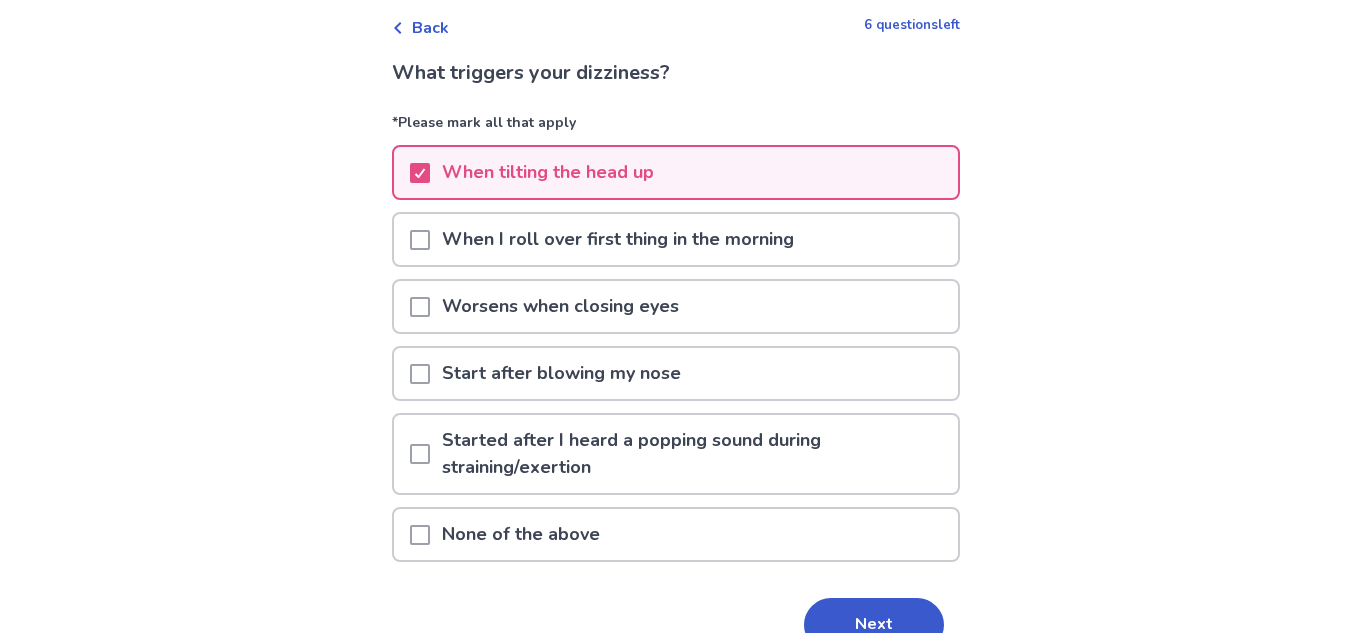 click on "When I roll over first thing in the morning" at bounding box center [618, 239] 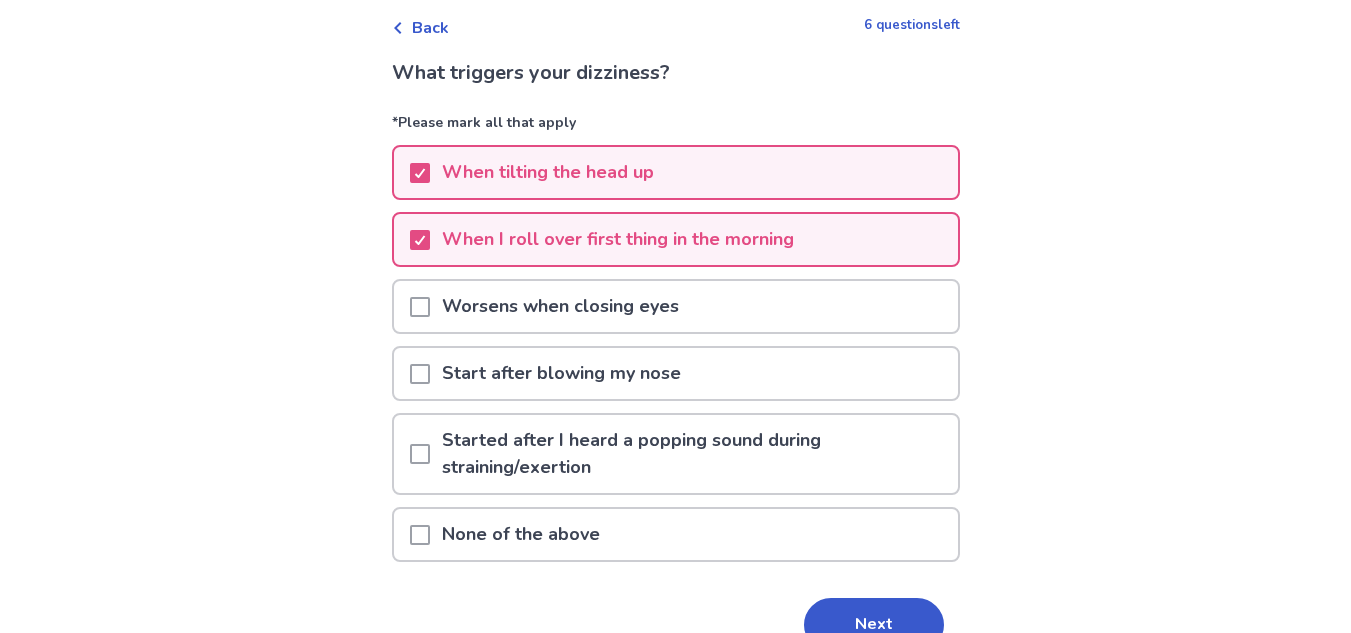 click on "Worsens when closing eyes" at bounding box center (560, 306) 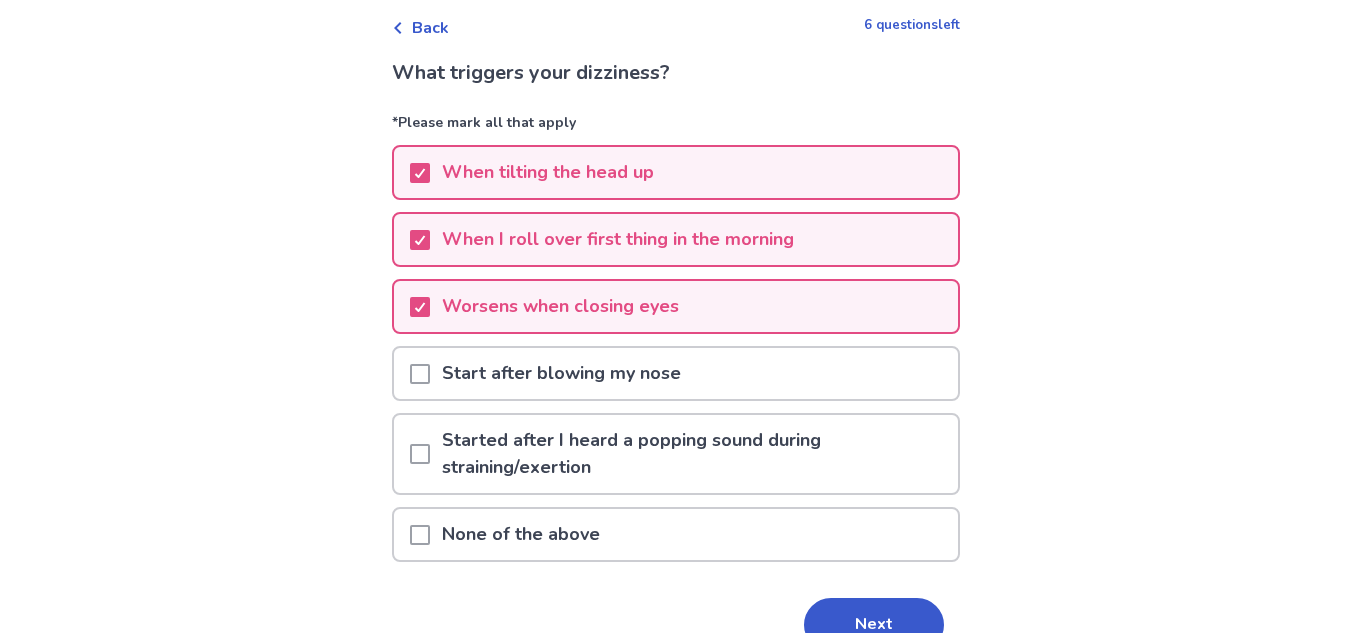 click on "None of the above" at bounding box center [521, 534] 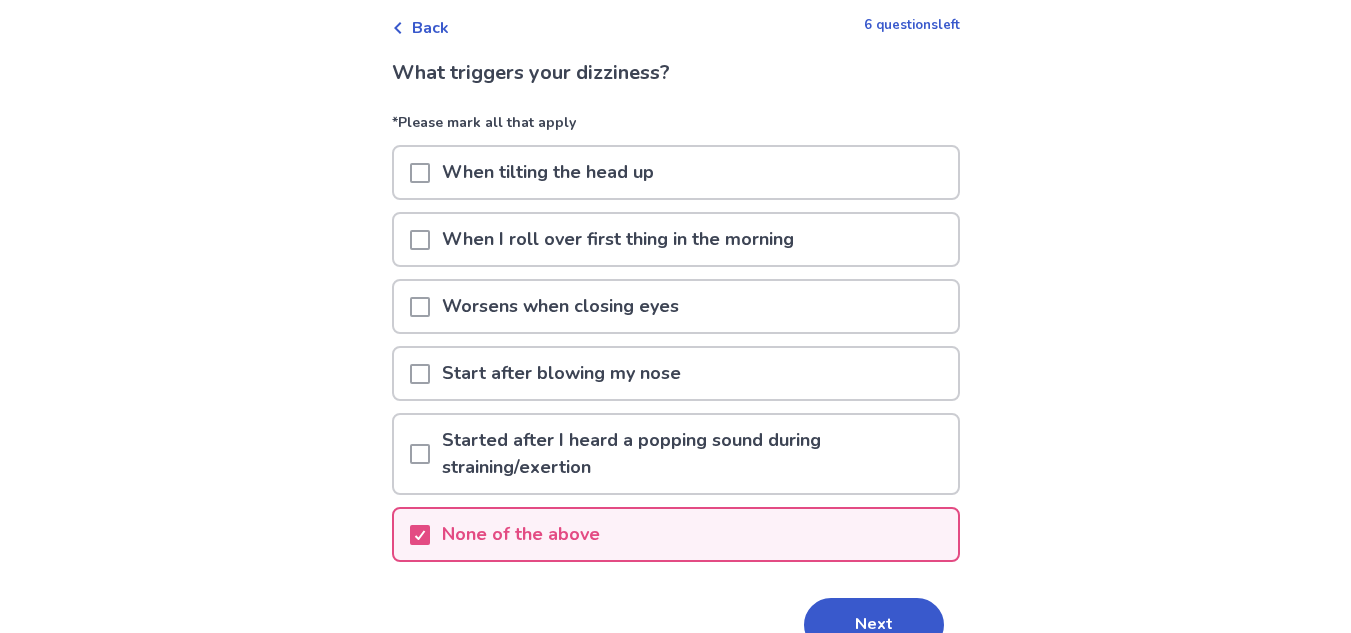 click on "Worsens when closing eyes" at bounding box center (560, 306) 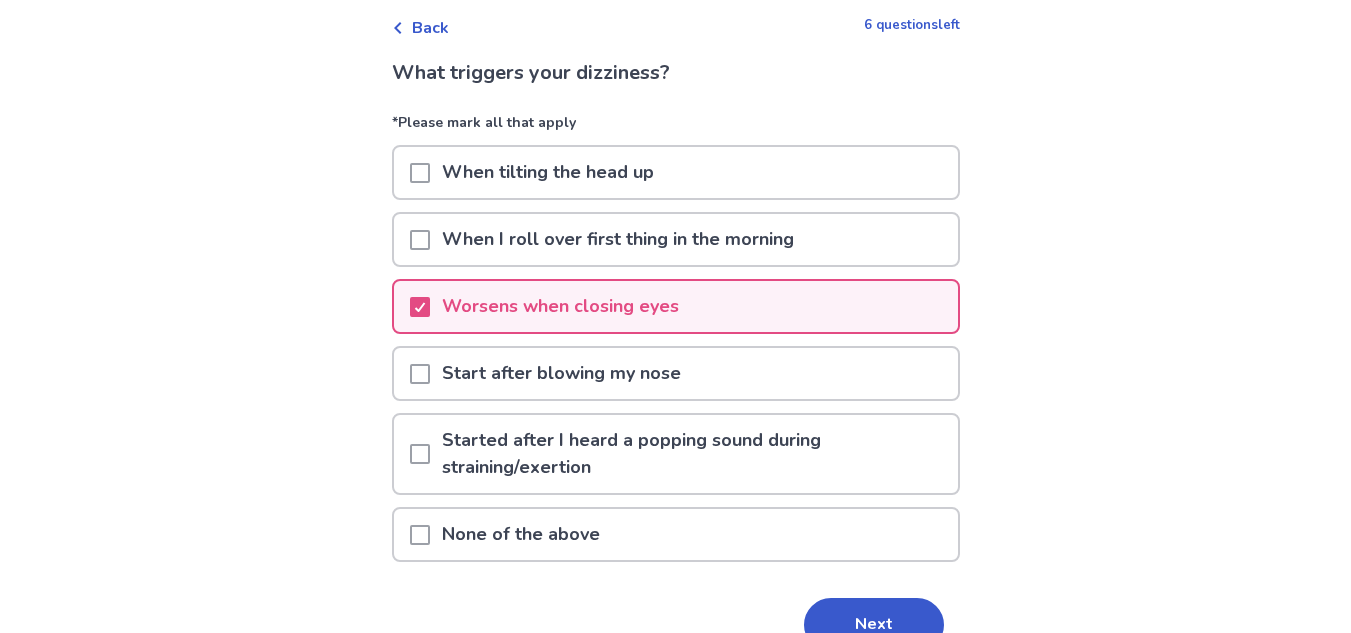 click on "When I roll over first thing in the morning" at bounding box center [618, 239] 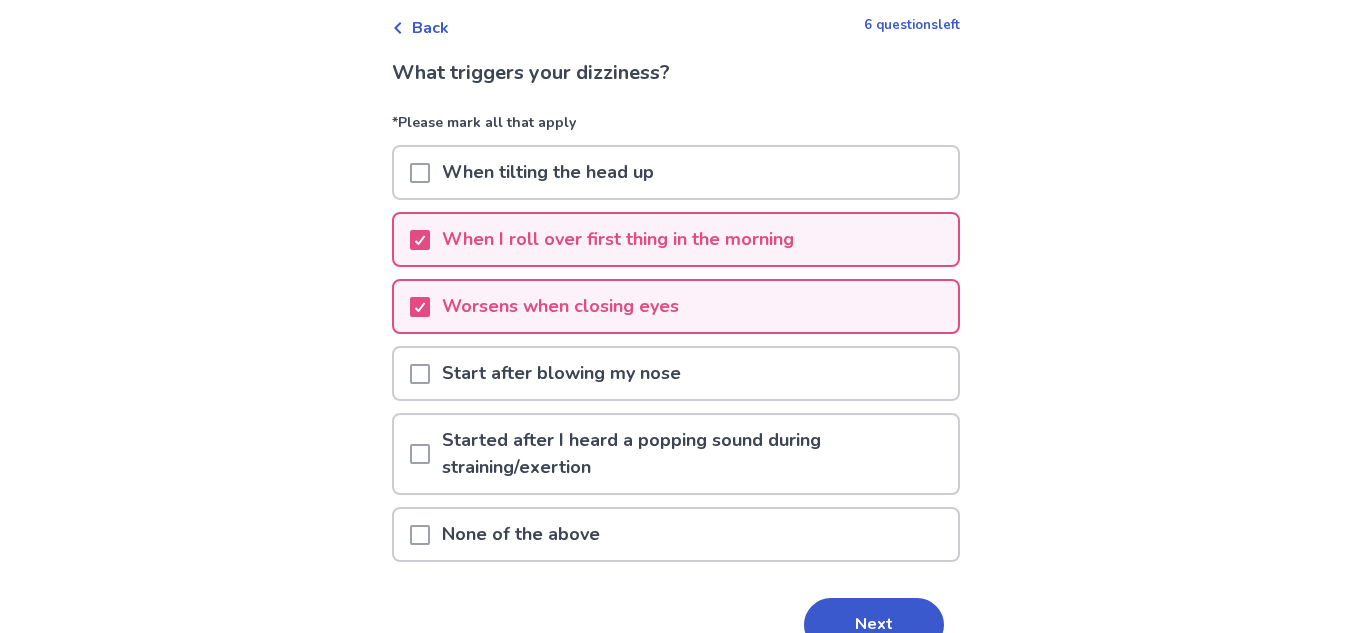 click on "When tilting the head up" at bounding box center [548, 172] 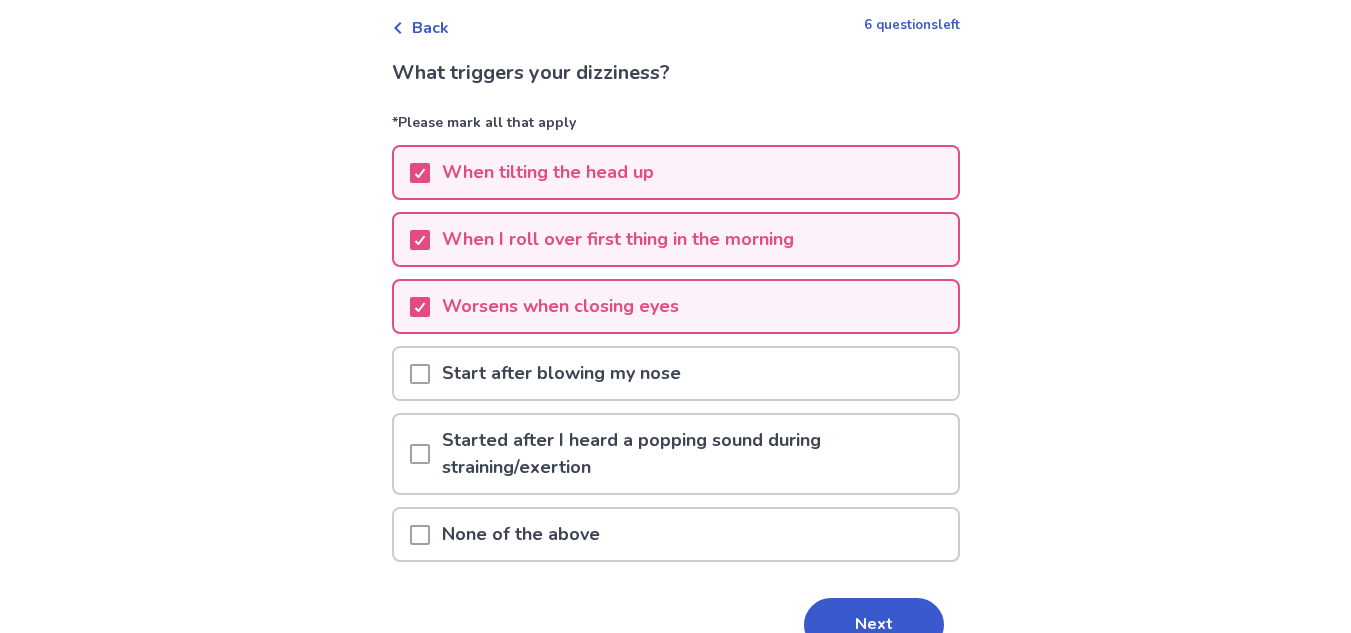 scroll, scrollTop: 201, scrollLeft: 0, axis: vertical 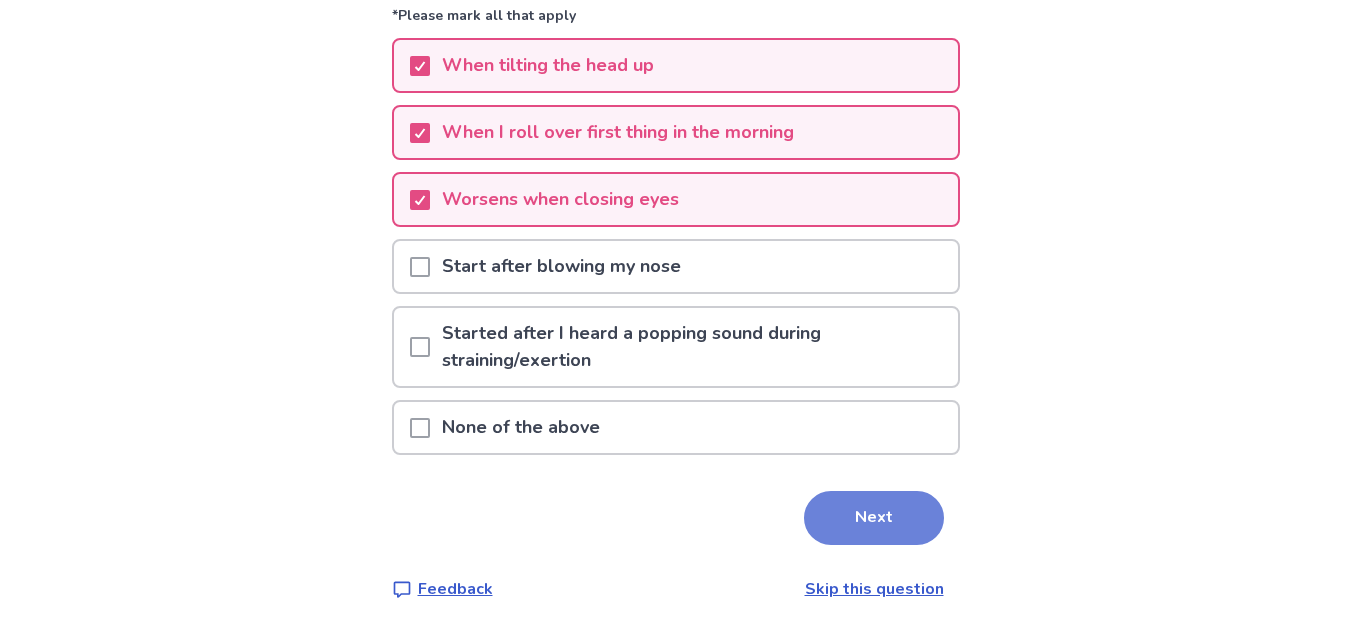 click on "Next" at bounding box center [874, 518] 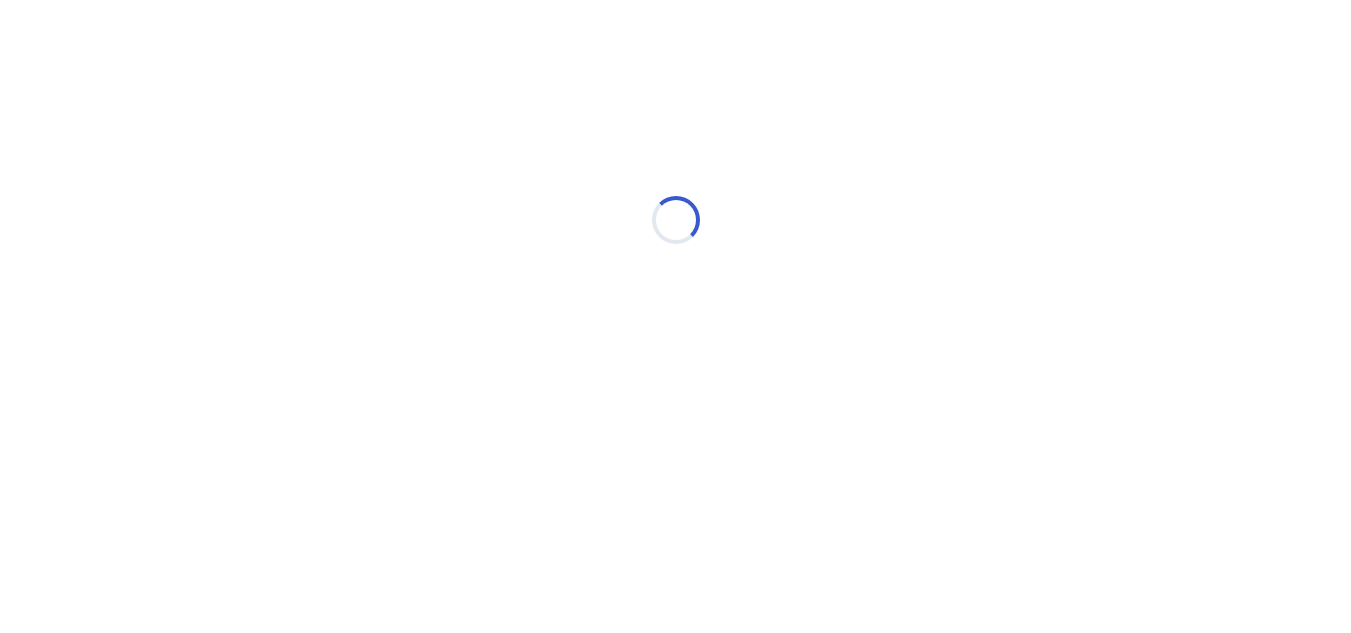 scroll, scrollTop: 0, scrollLeft: 0, axis: both 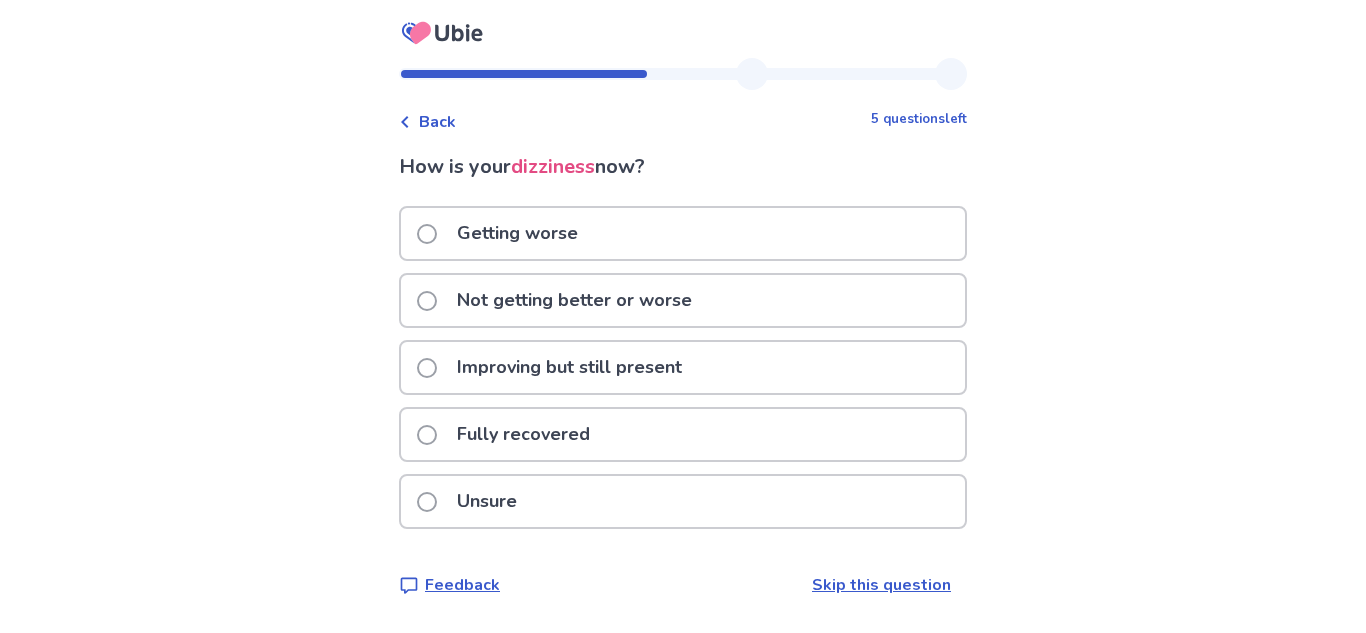 click on "Getting worse" at bounding box center [683, 233] 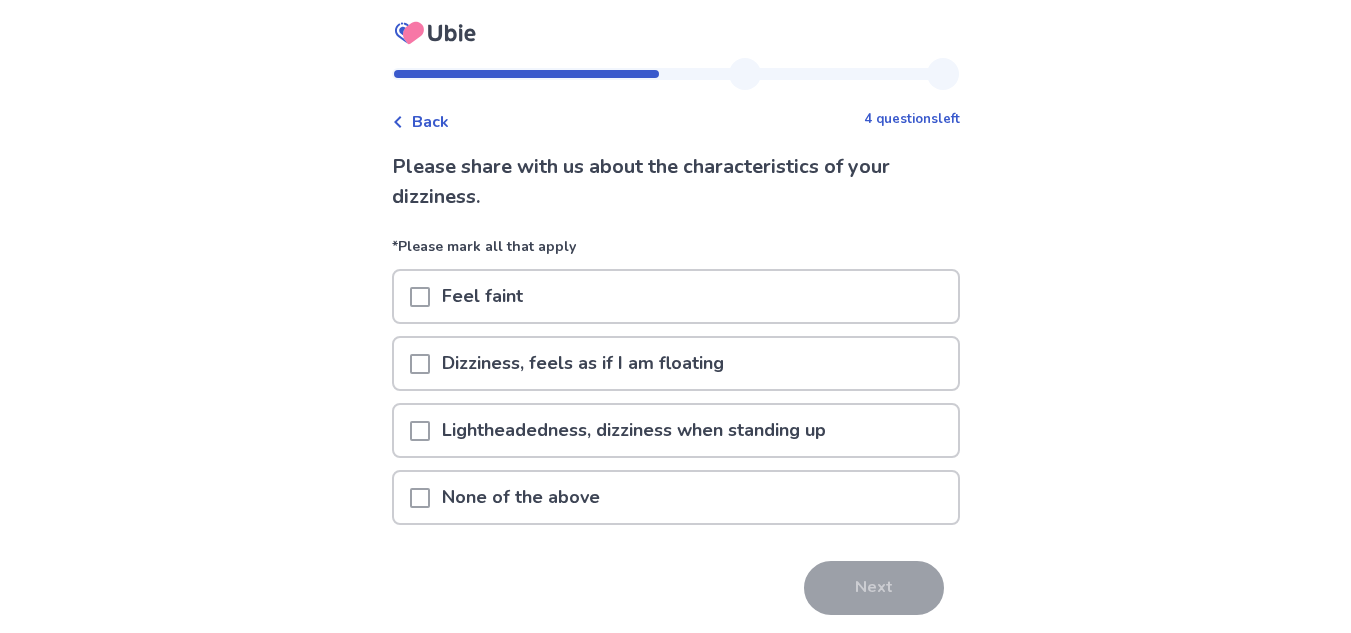 click on "Dizziness, feels as if I am floating" at bounding box center (583, 363) 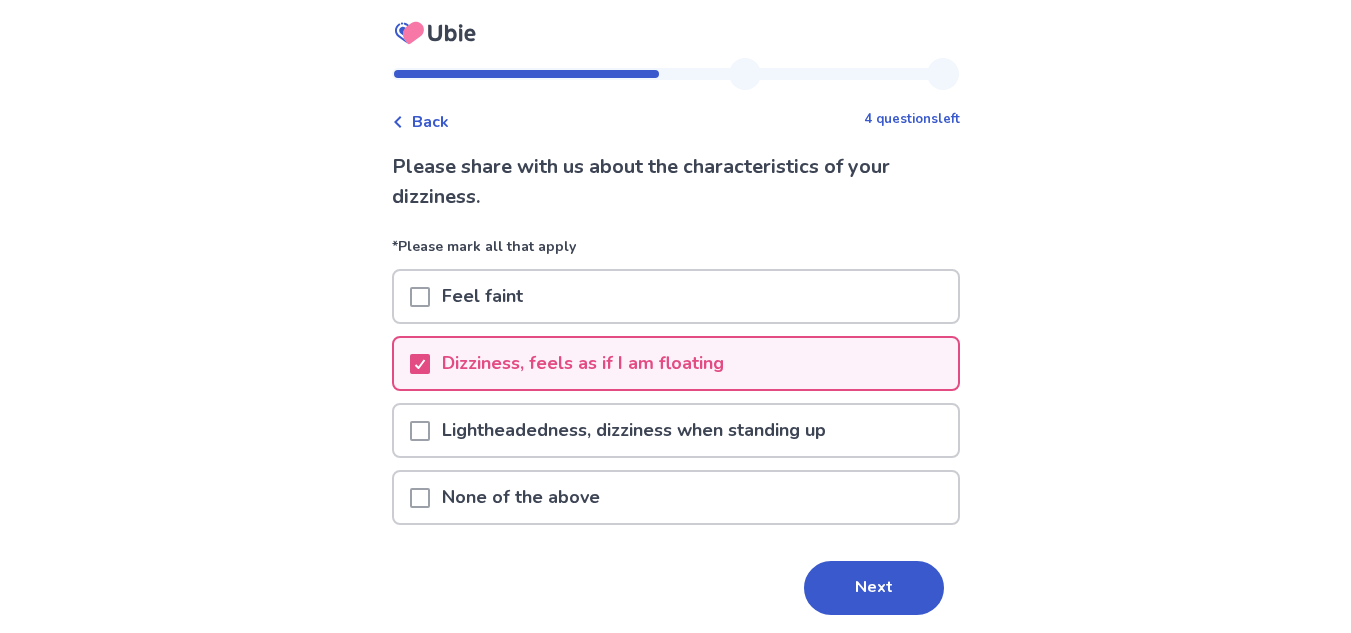 click on "Lightheadedness, dizziness when standing up" at bounding box center (634, 430) 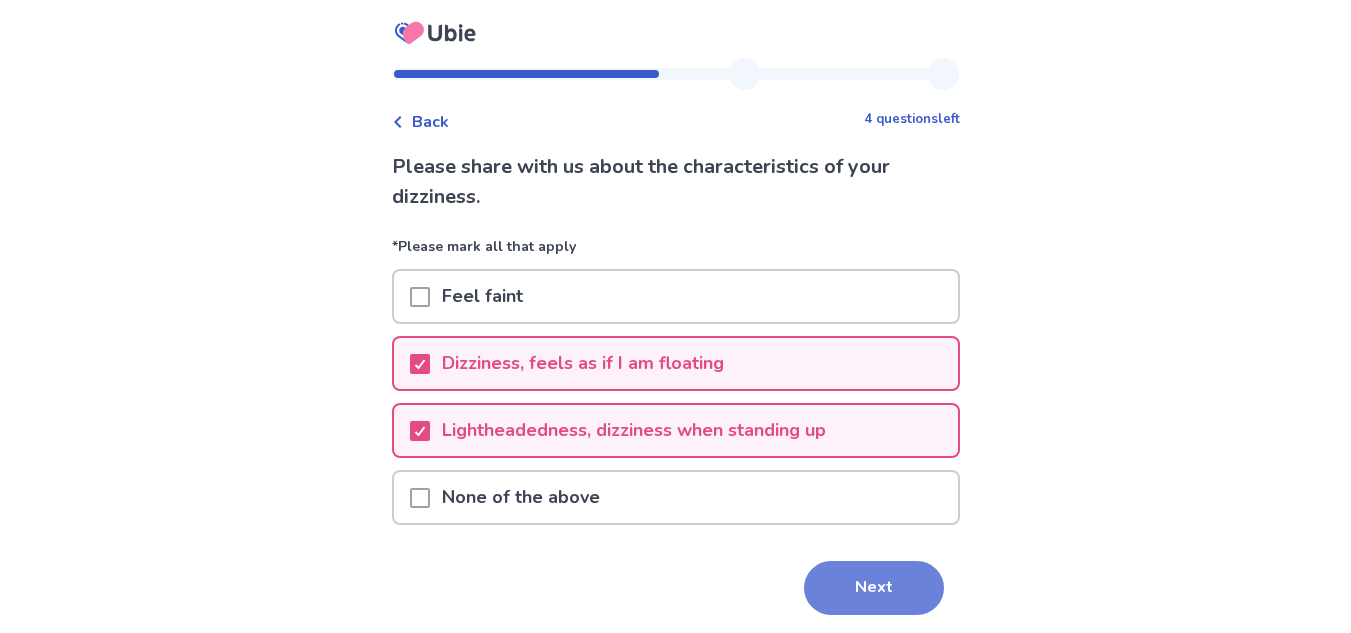click on "Next" at bounding box center (874, 588) 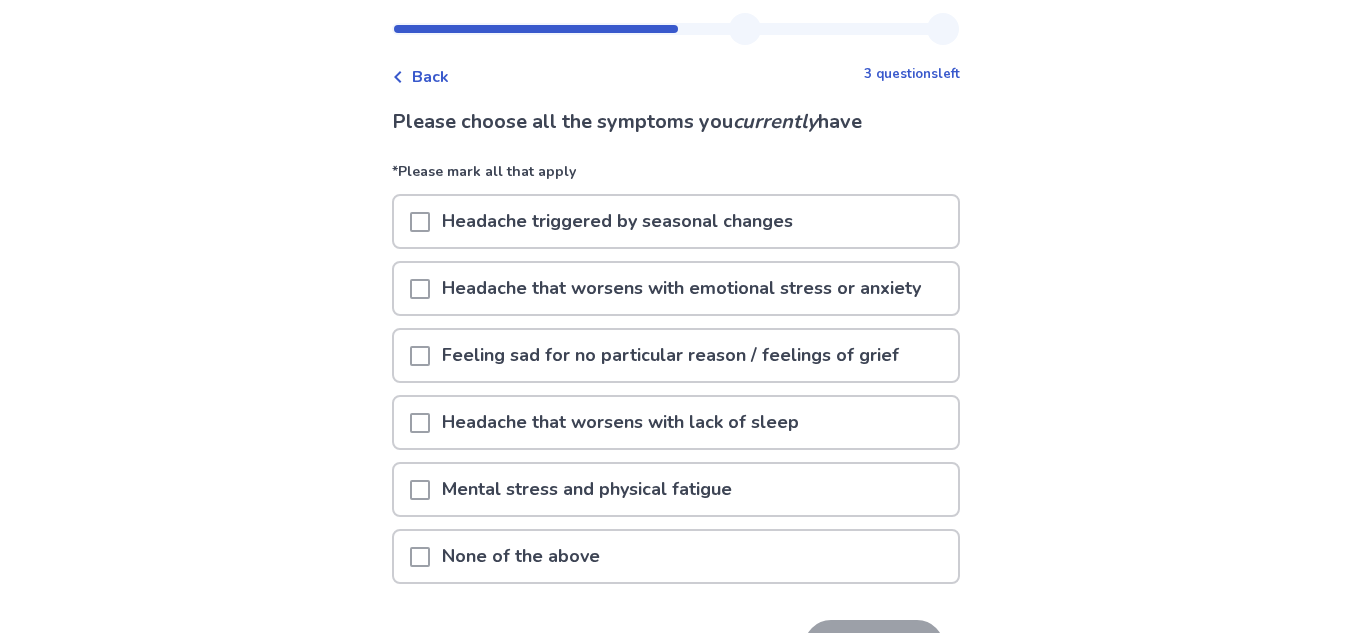 scroll, scrollTop: 49, scrollLeft: 0, axis: vertical 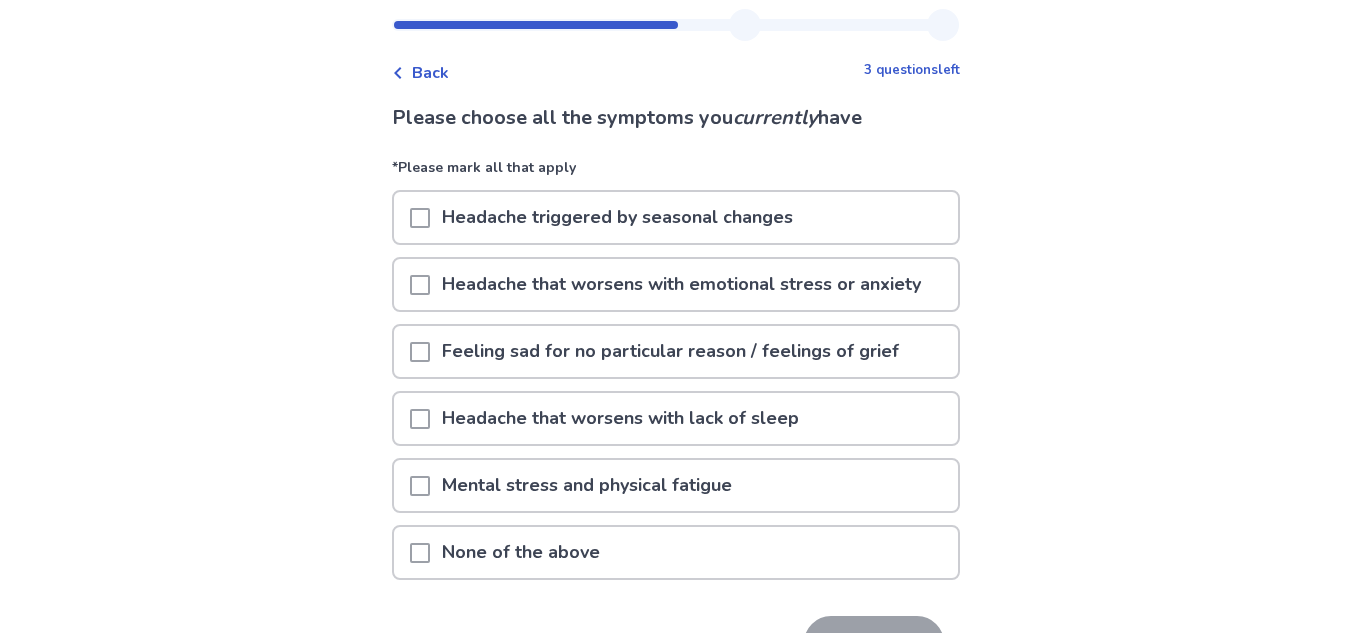 click on "Mental stress and physical fatigue" at bounding box center (587, 485) 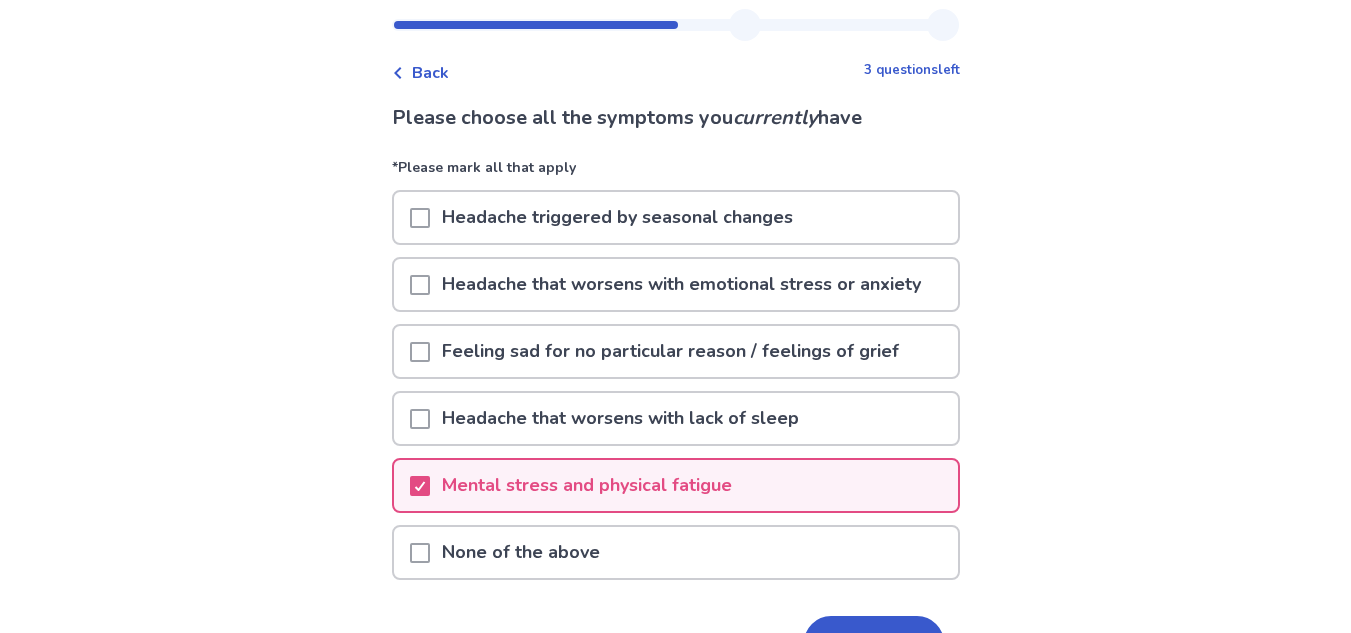 click on "Feeling sad for no particular reason / feelings of grief" at bounding box center (670, 351) 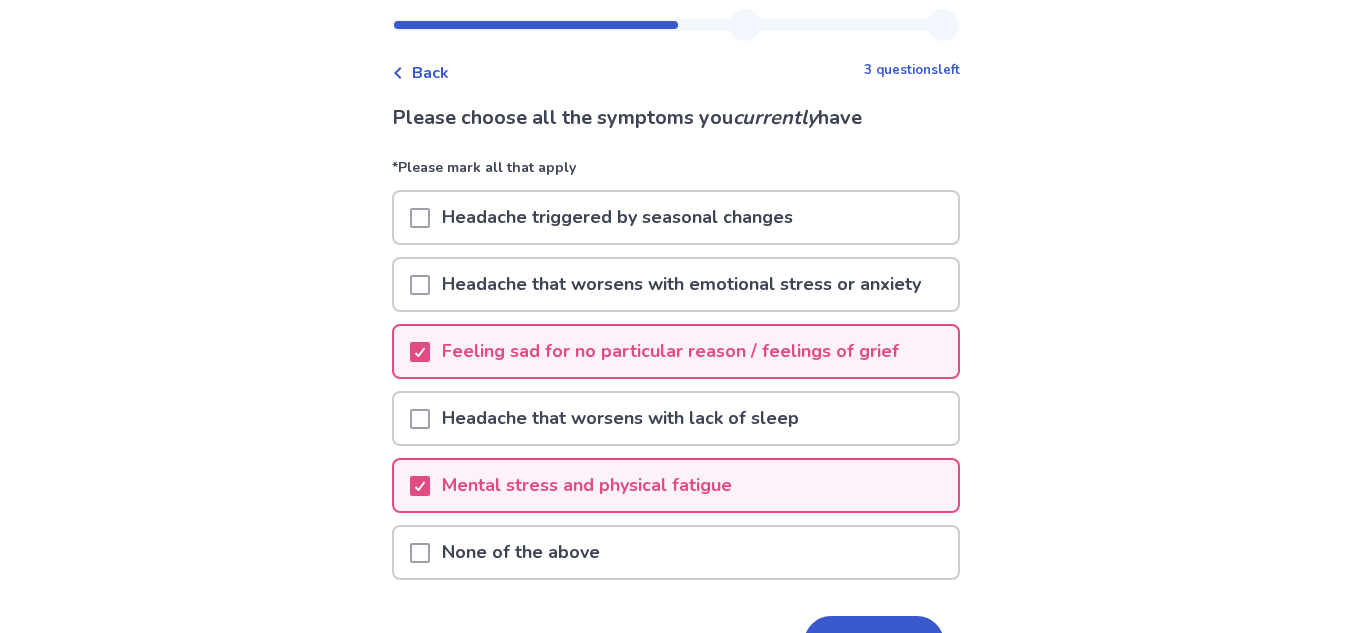 click on "Headache that worsens with emotional stress or anxiety" at bounding box center (681, 284) 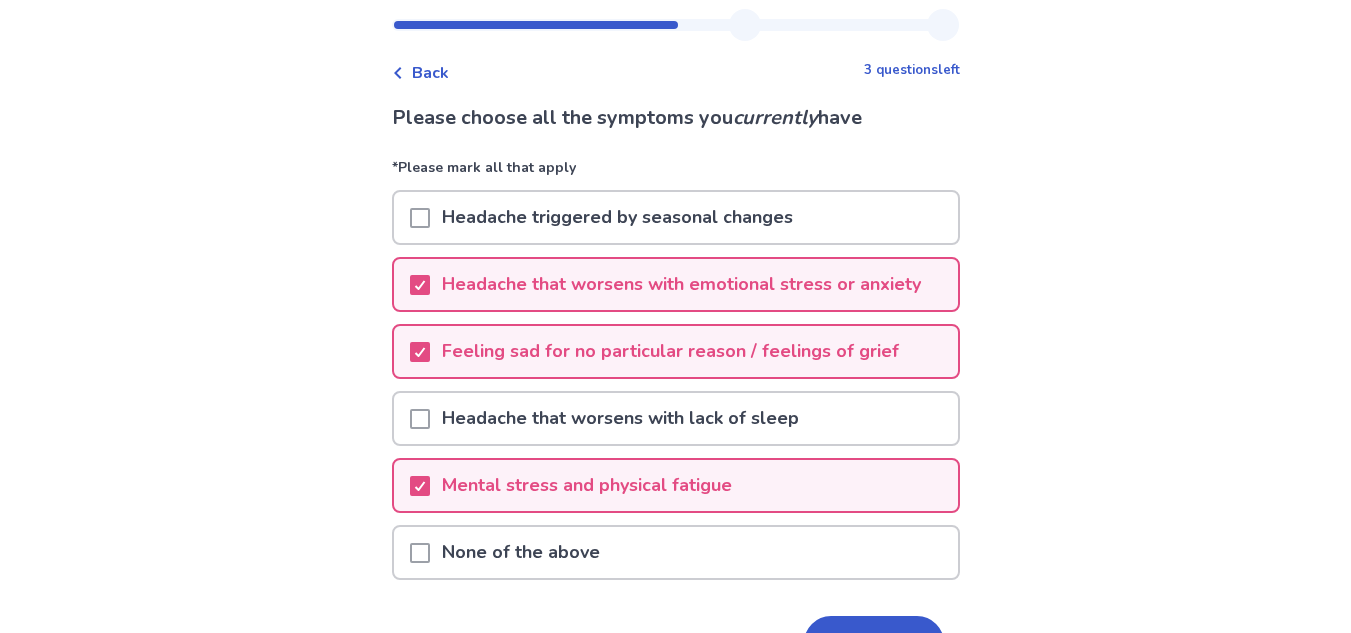 scroll, scrollTop: 174, scrollLeft: 0, axis: vertical 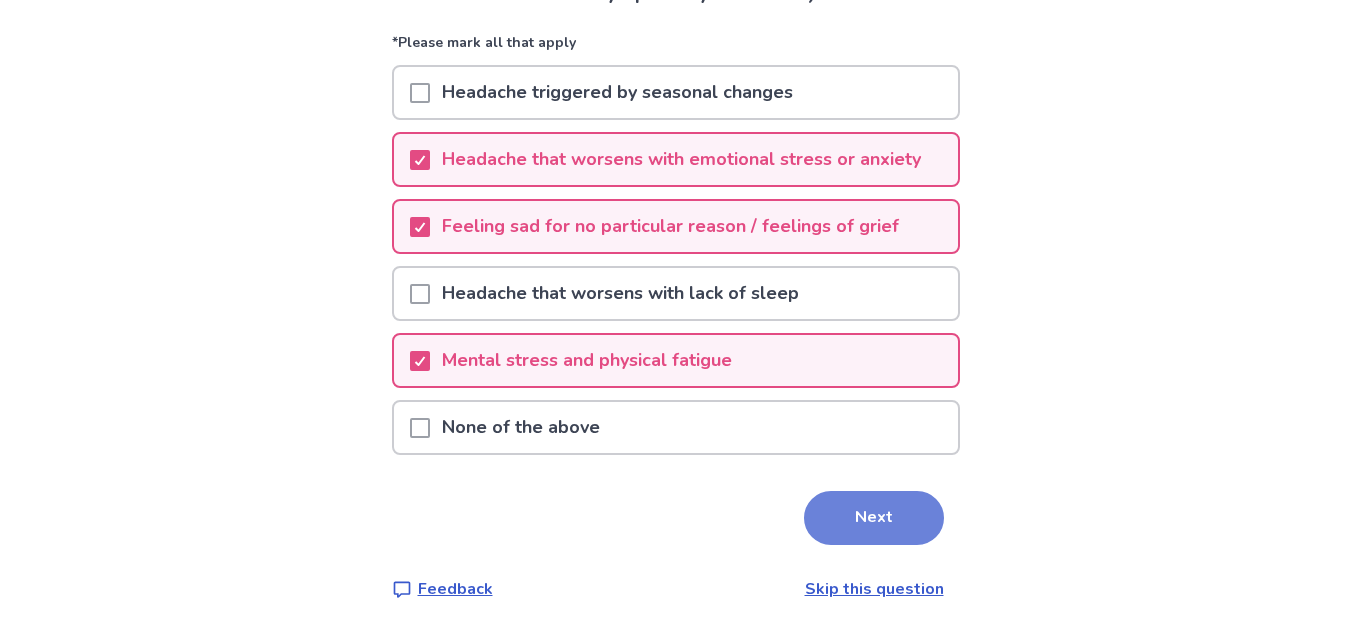 click on "Next" at bounding box center [874, 518] 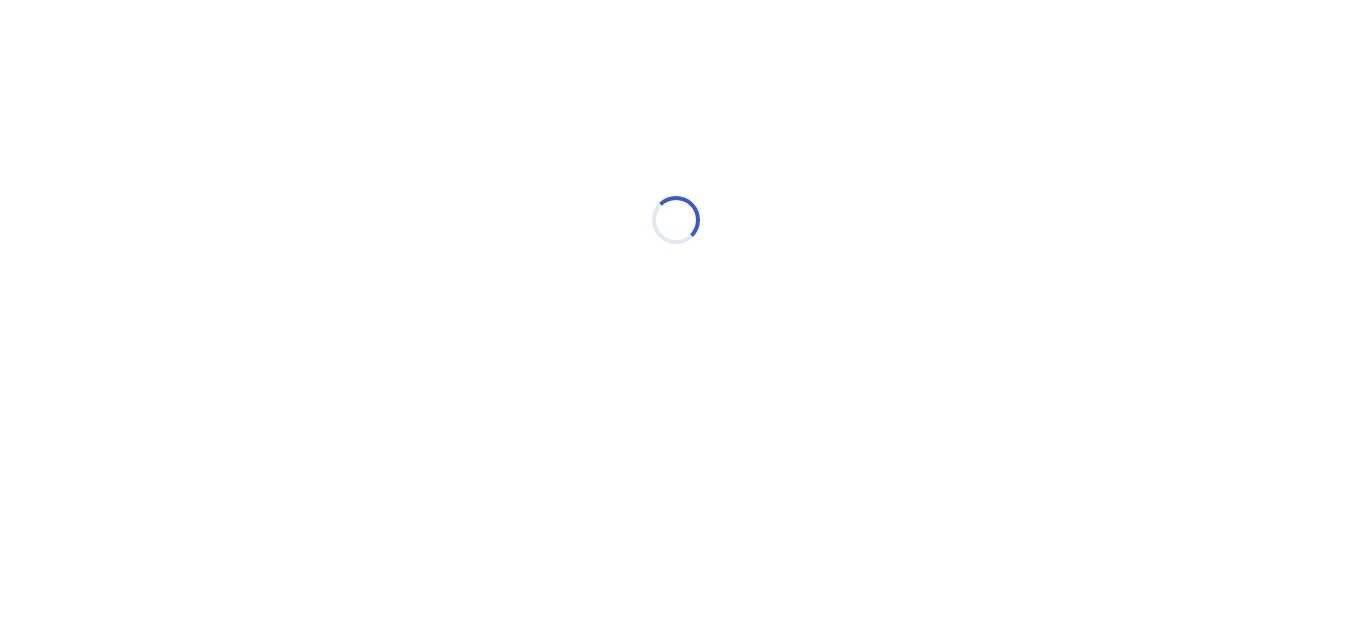 scroll, scrollTop: 0, scrollLeft: 0, axis: both 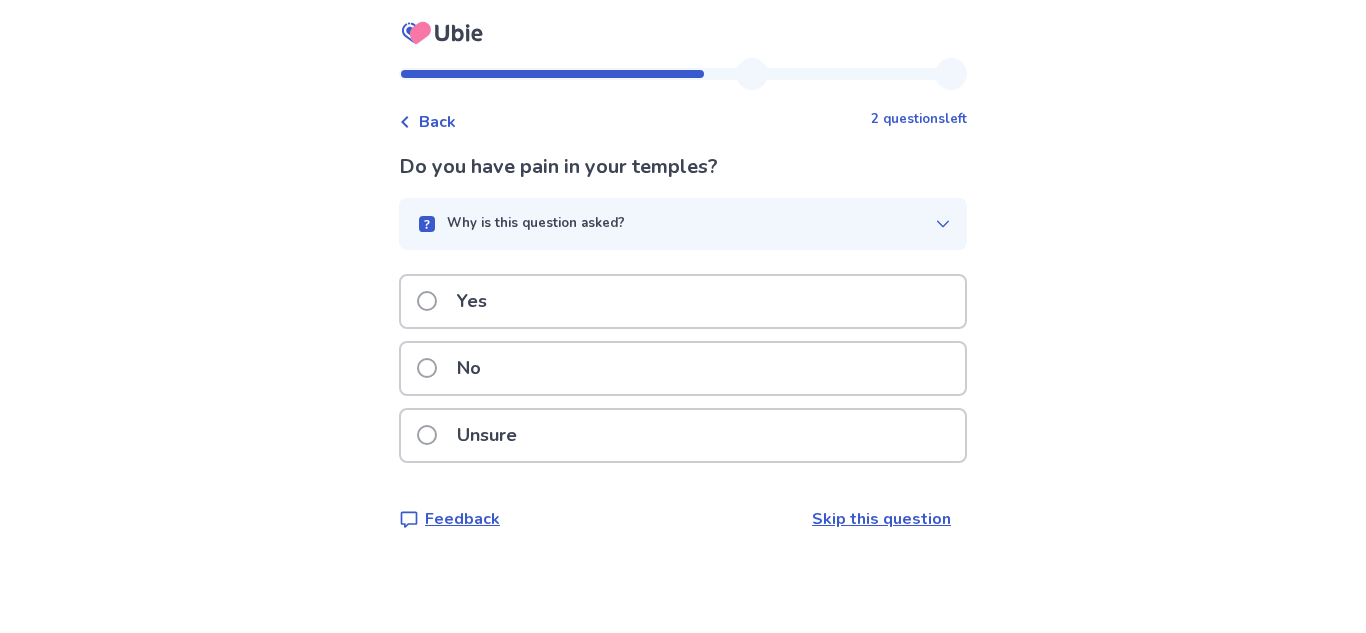 click on "Yes" at bounding box center (683, 301) 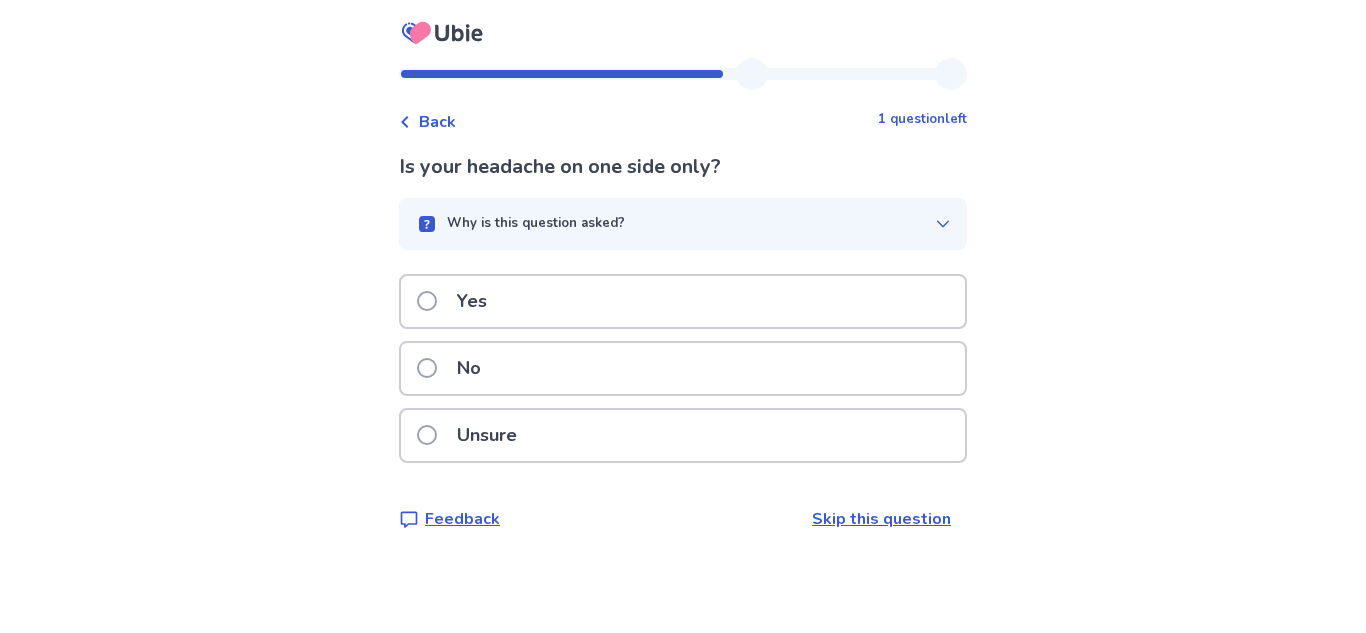 click on "No" at bounding box center [683, 368] 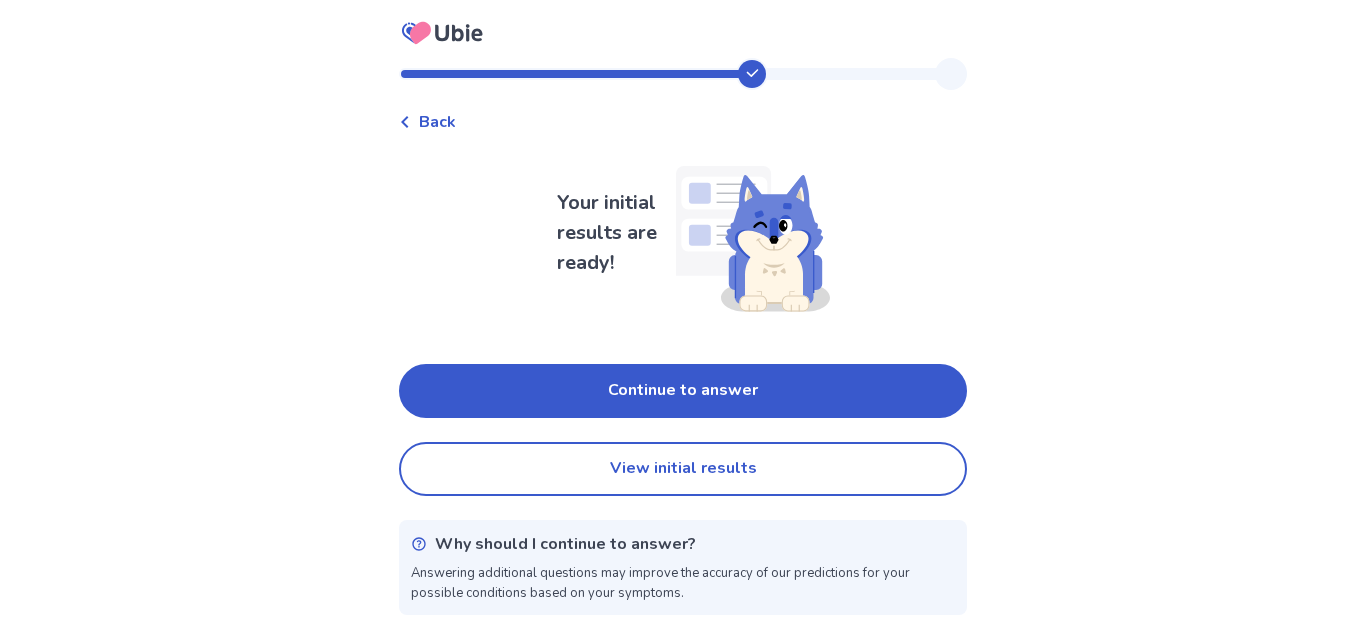click on "Continue to answer" at bounding box center [683, 391] 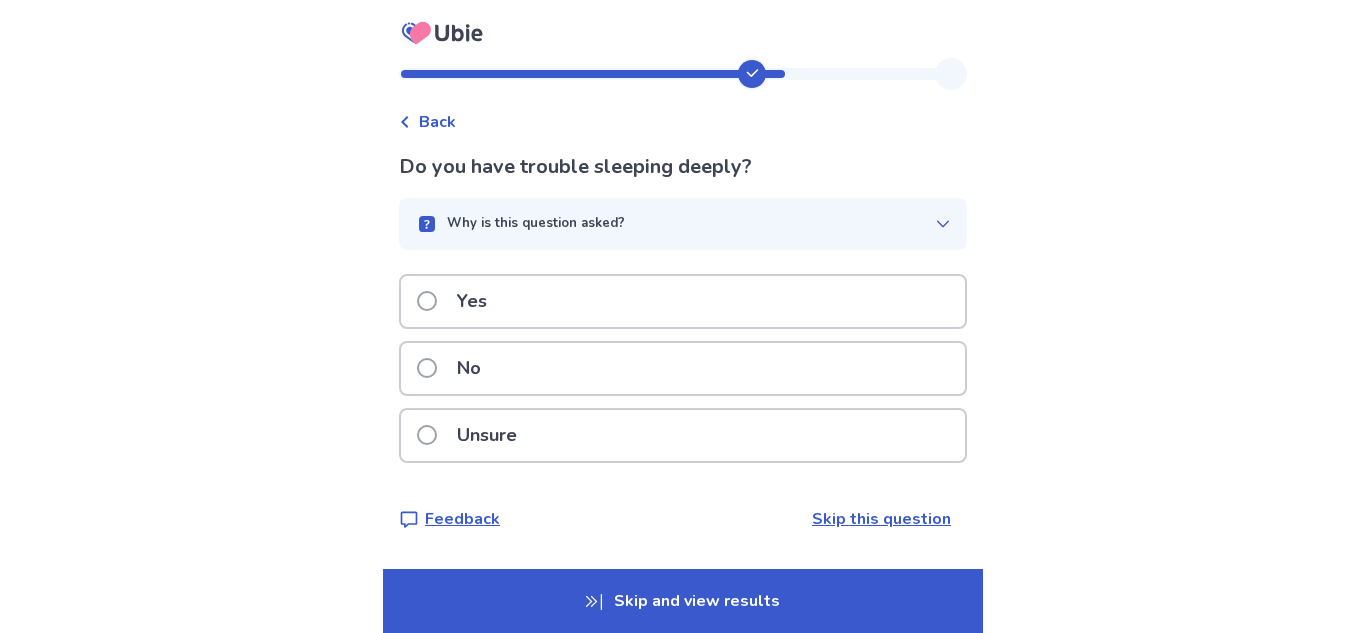 click on "Skip and view results" at bounding box center [683, 601] 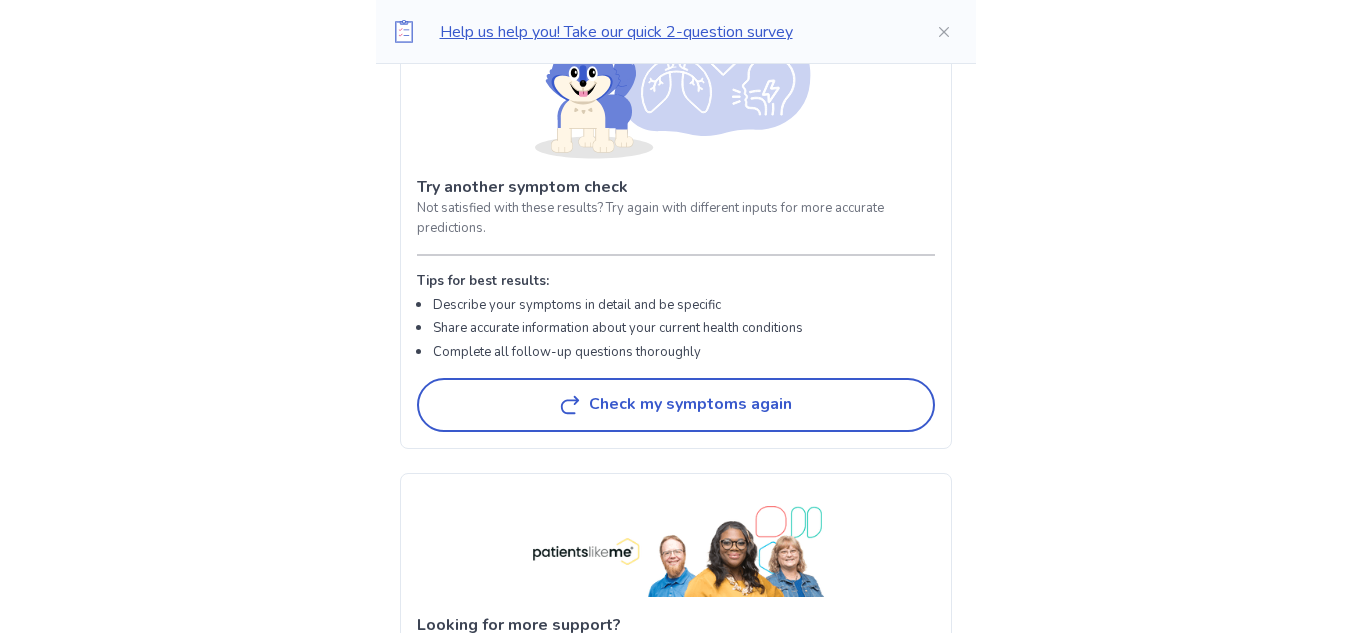 scroll, scrollTop: 3608, scrollLeft: 0, axis: vertical 